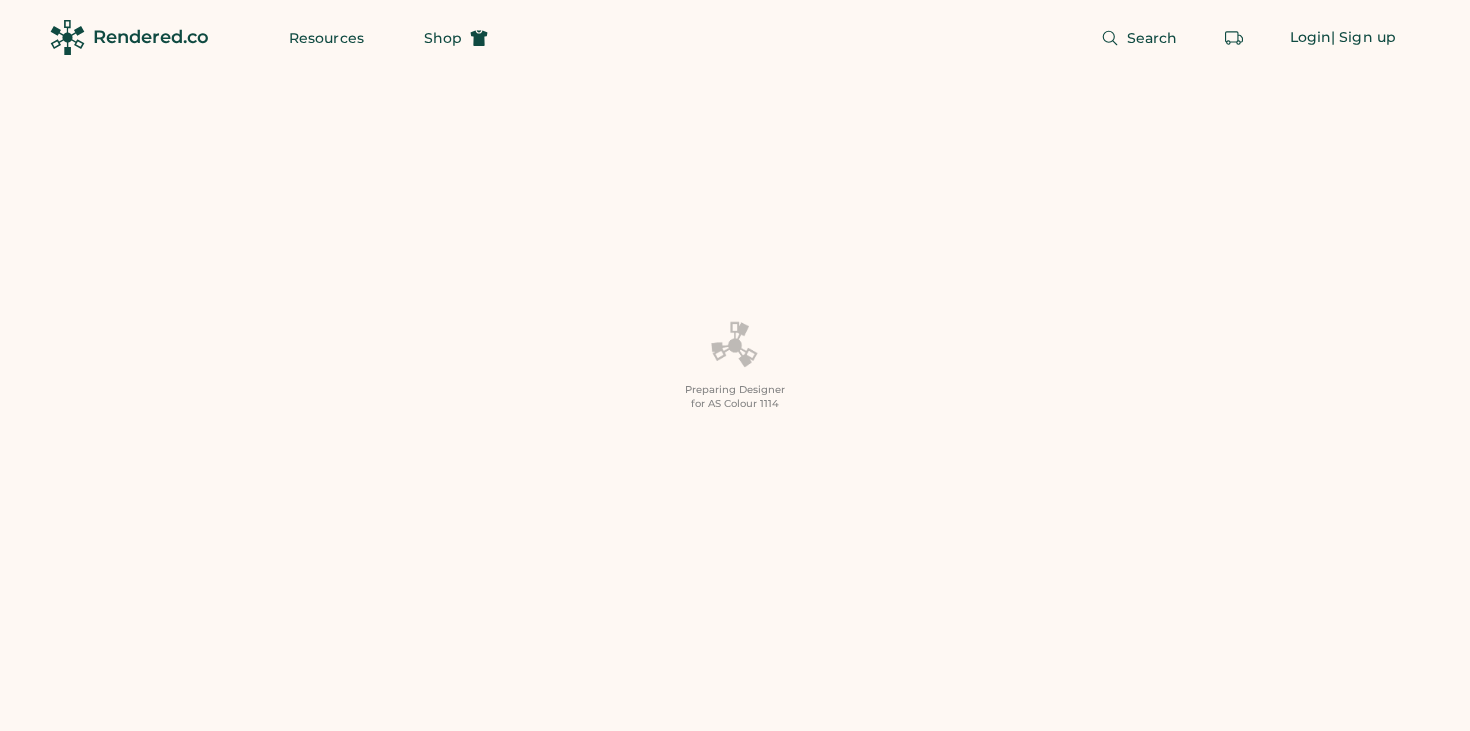 scroll, scrollTop: 0, scrollLeft: 0, axis: both 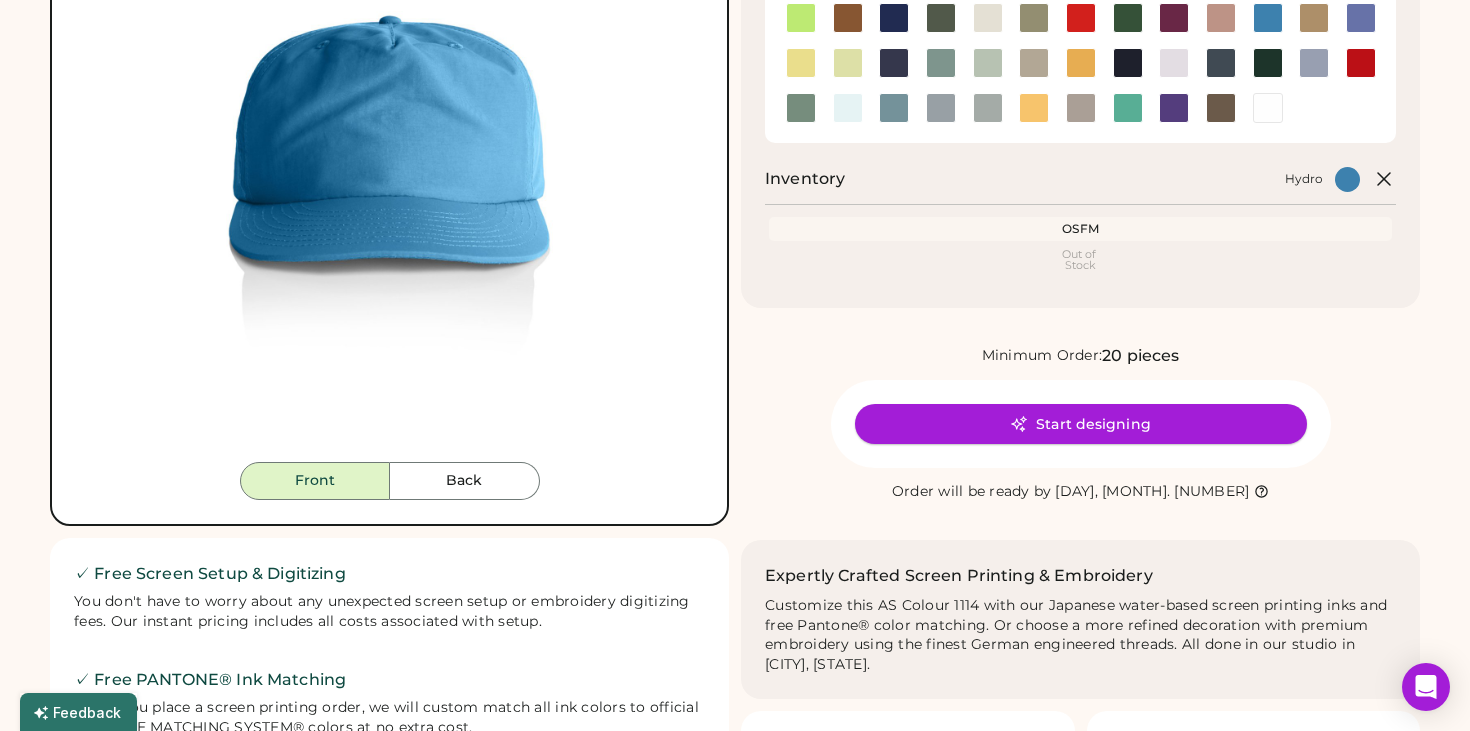 click on "Start designing" at bounding box center [1081, 424] 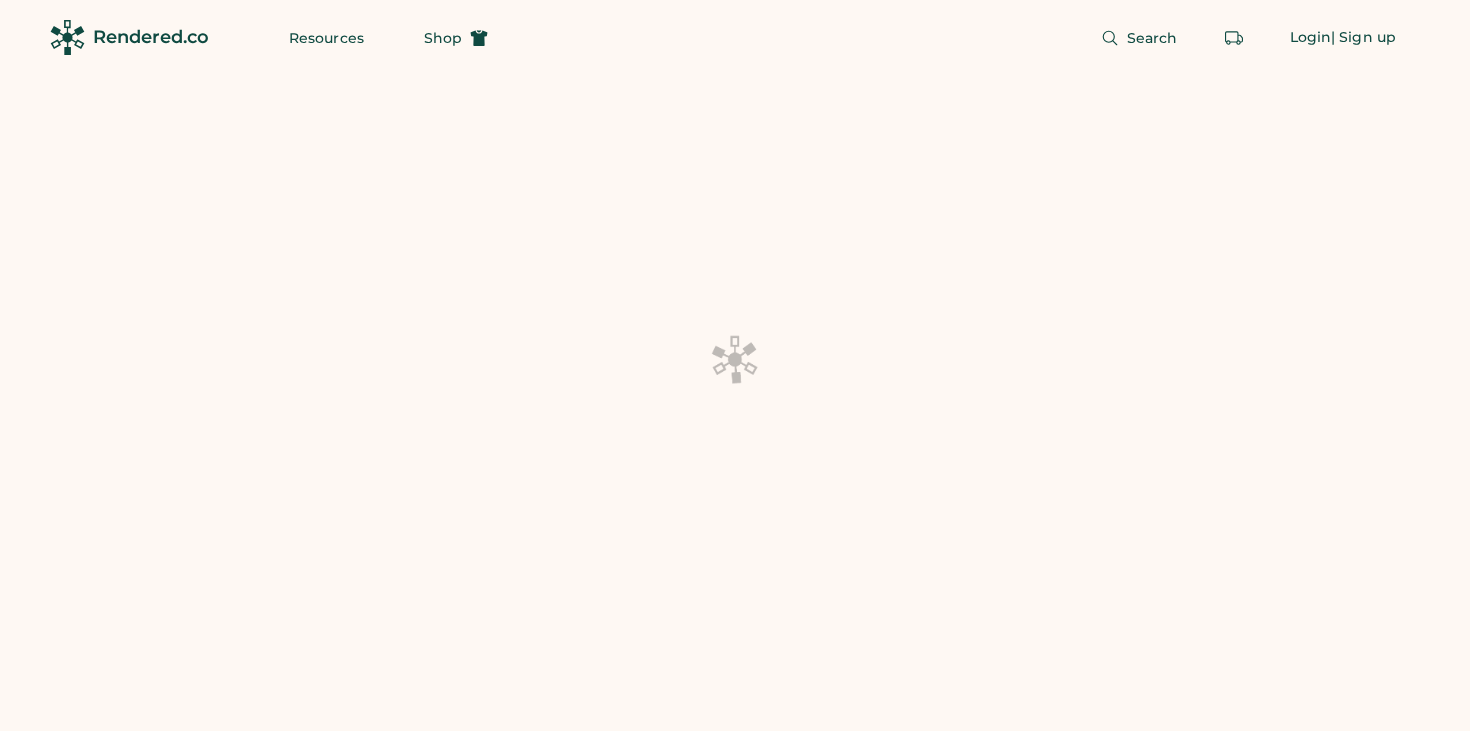 scroll, scrollTop: 0, scrollLeft: 0, axis: both 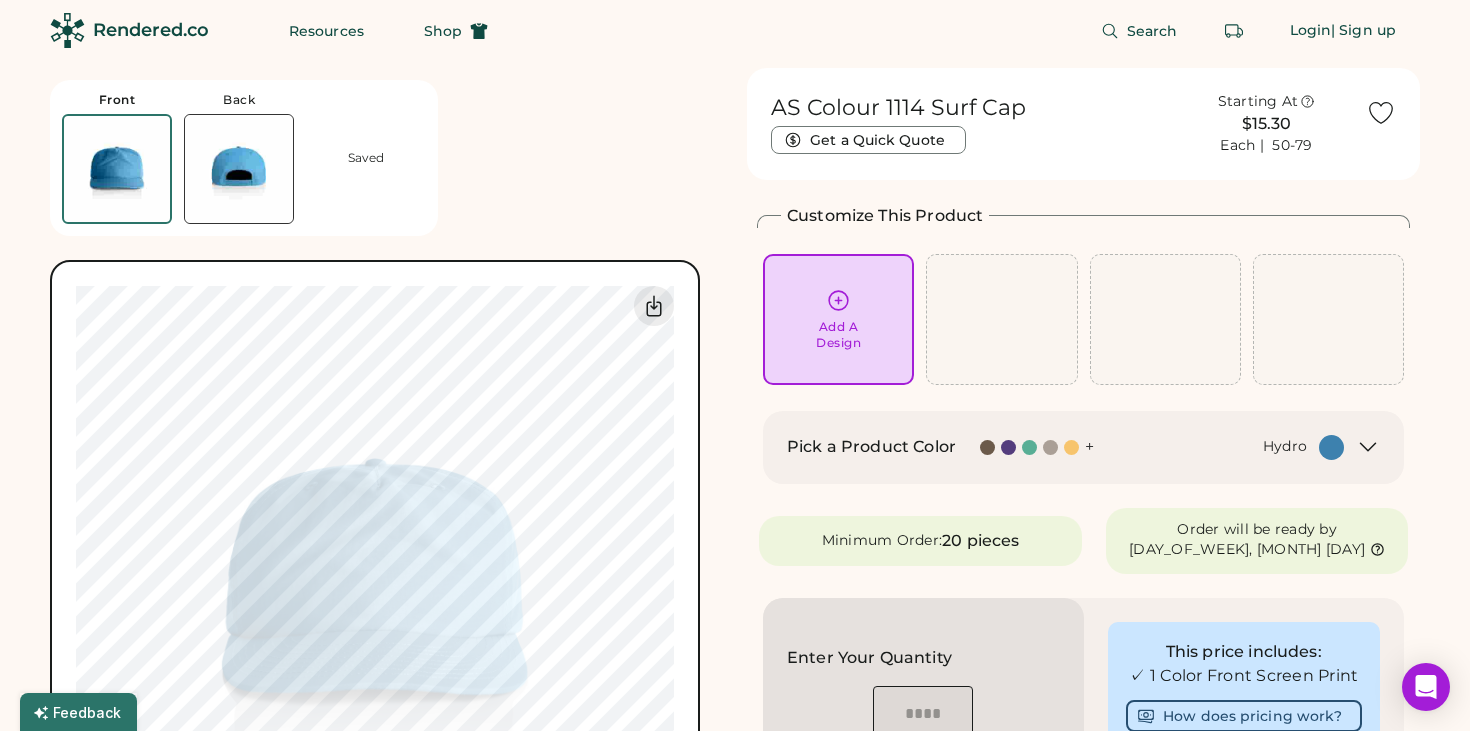 click on "Add A
Design" at bounding box center [838, 319] 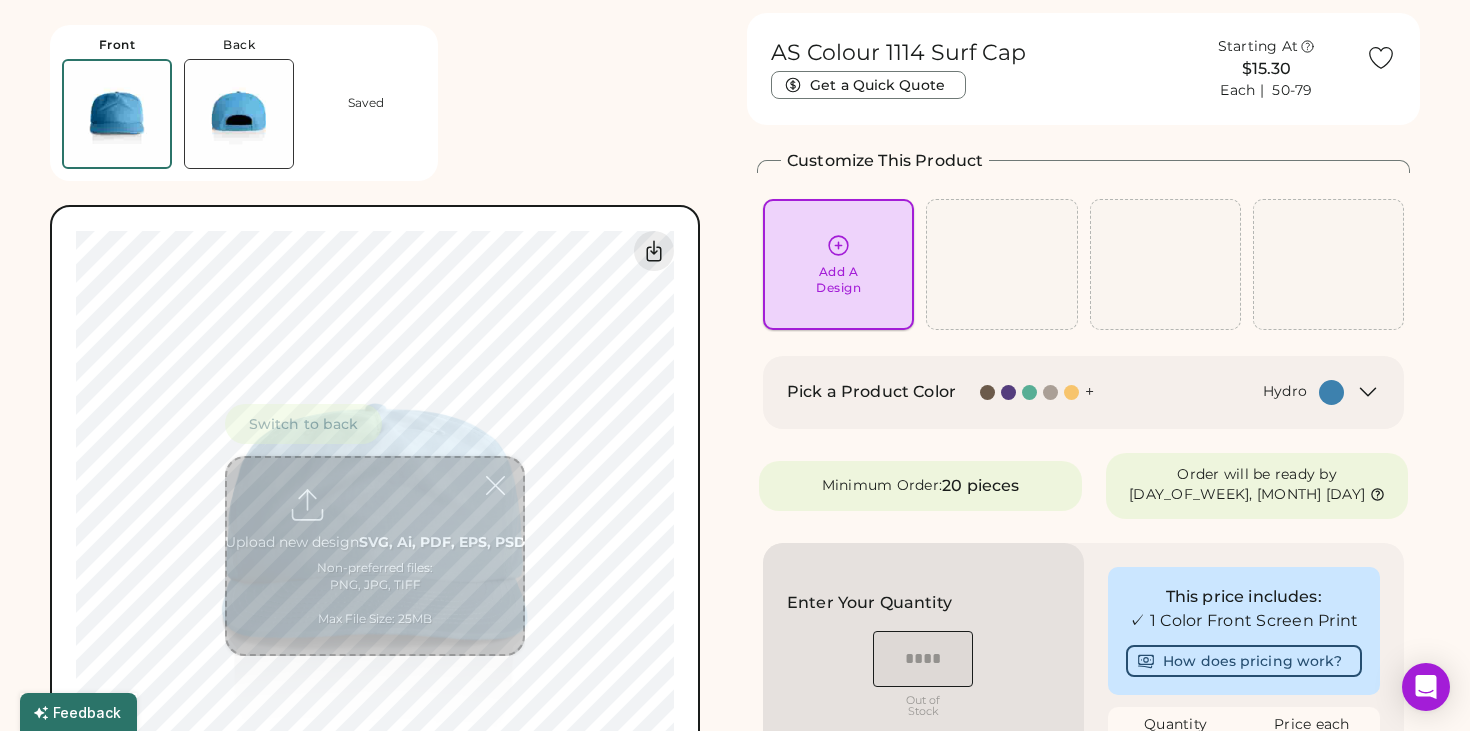 scroll, scrollTop: 75, scrollLeft: 0, axis: vertical 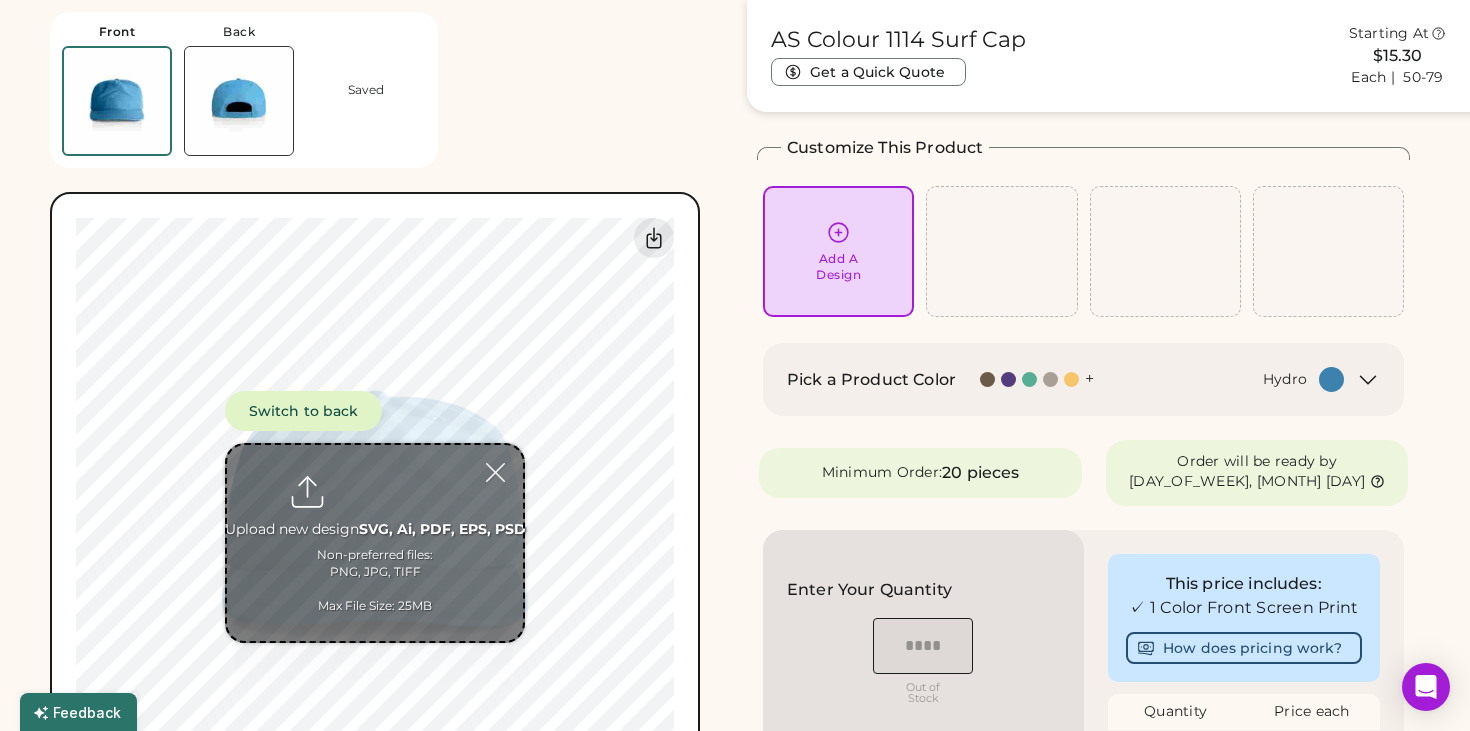 click at bounding box center [375, 543] 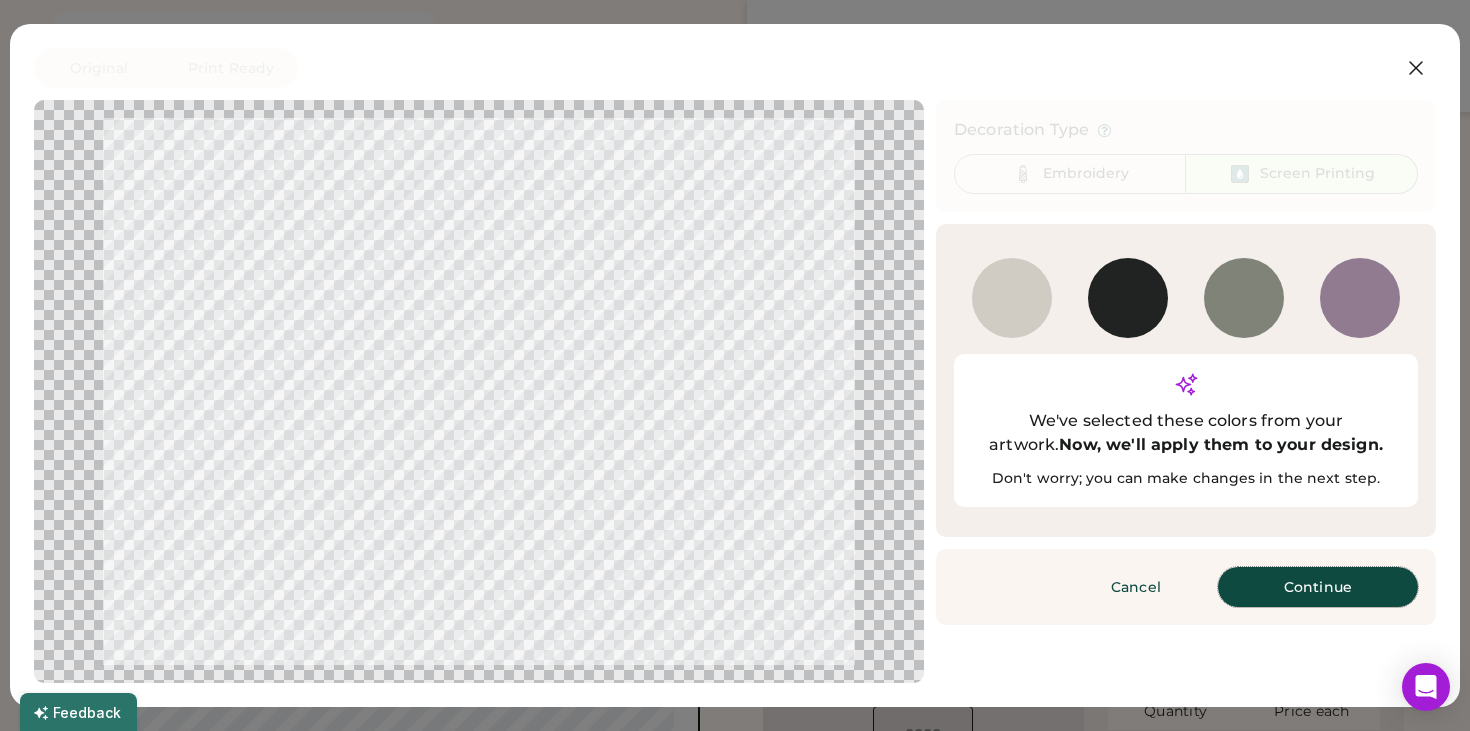 click on "Continue" at bounding box center (1318, 587) 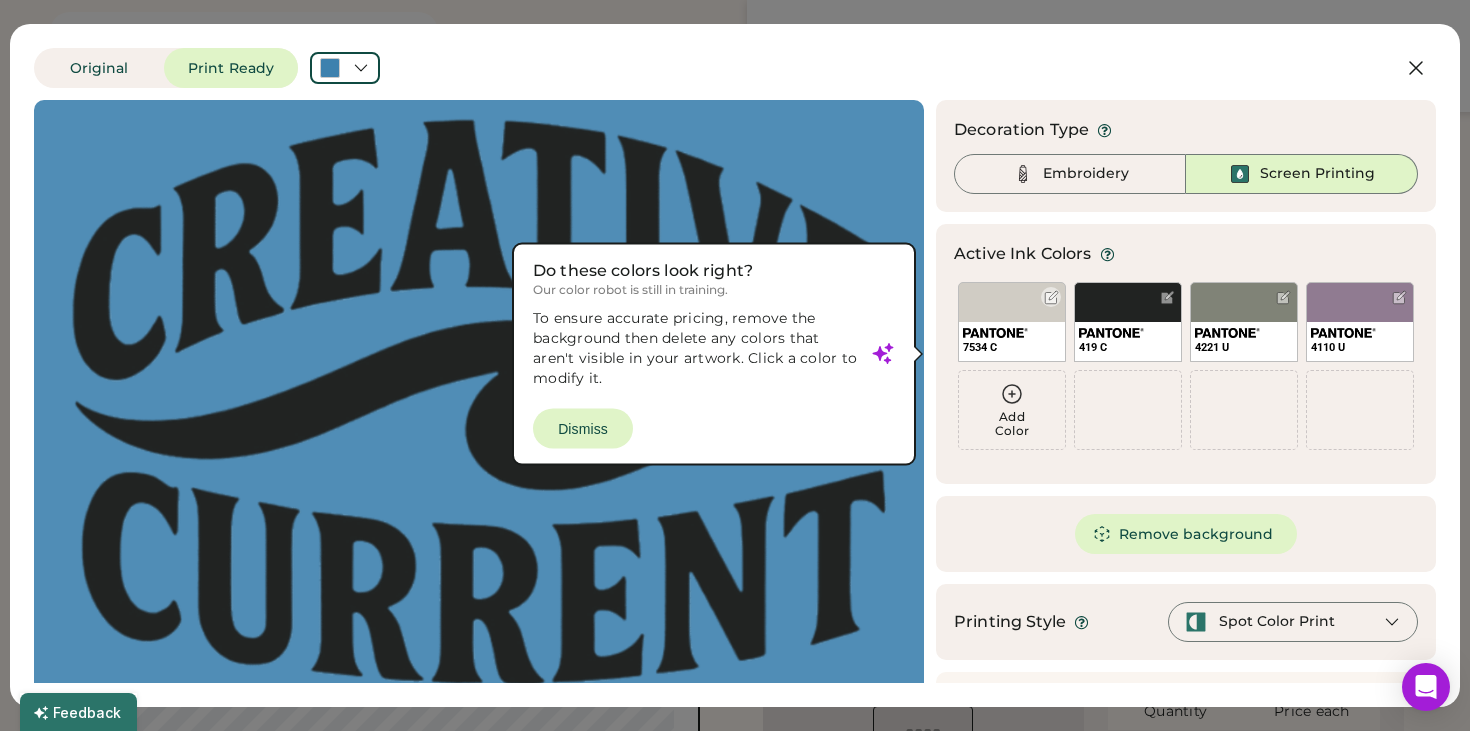 click on "7534 C" at bounding box center (1012, 322) 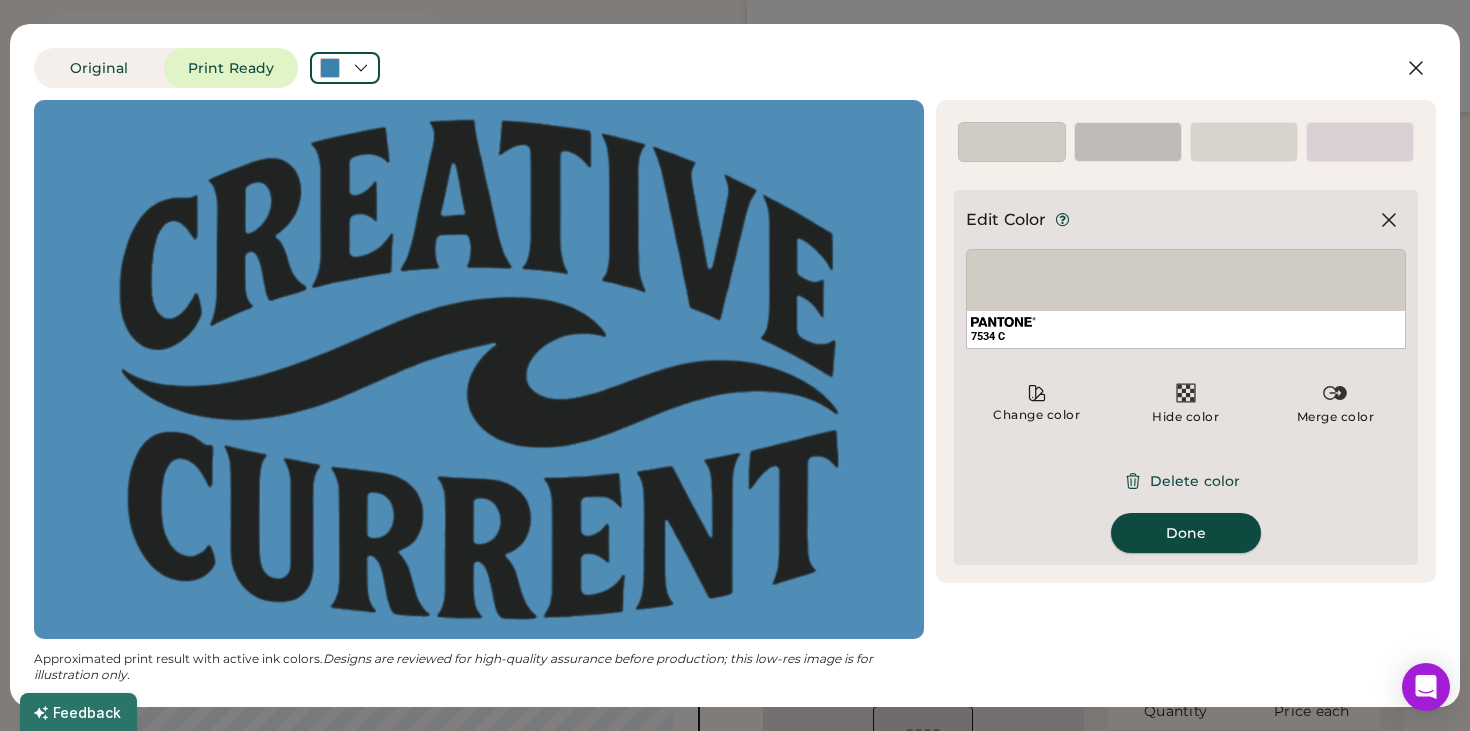 click on "Done" at bounding box center [1186, 533] 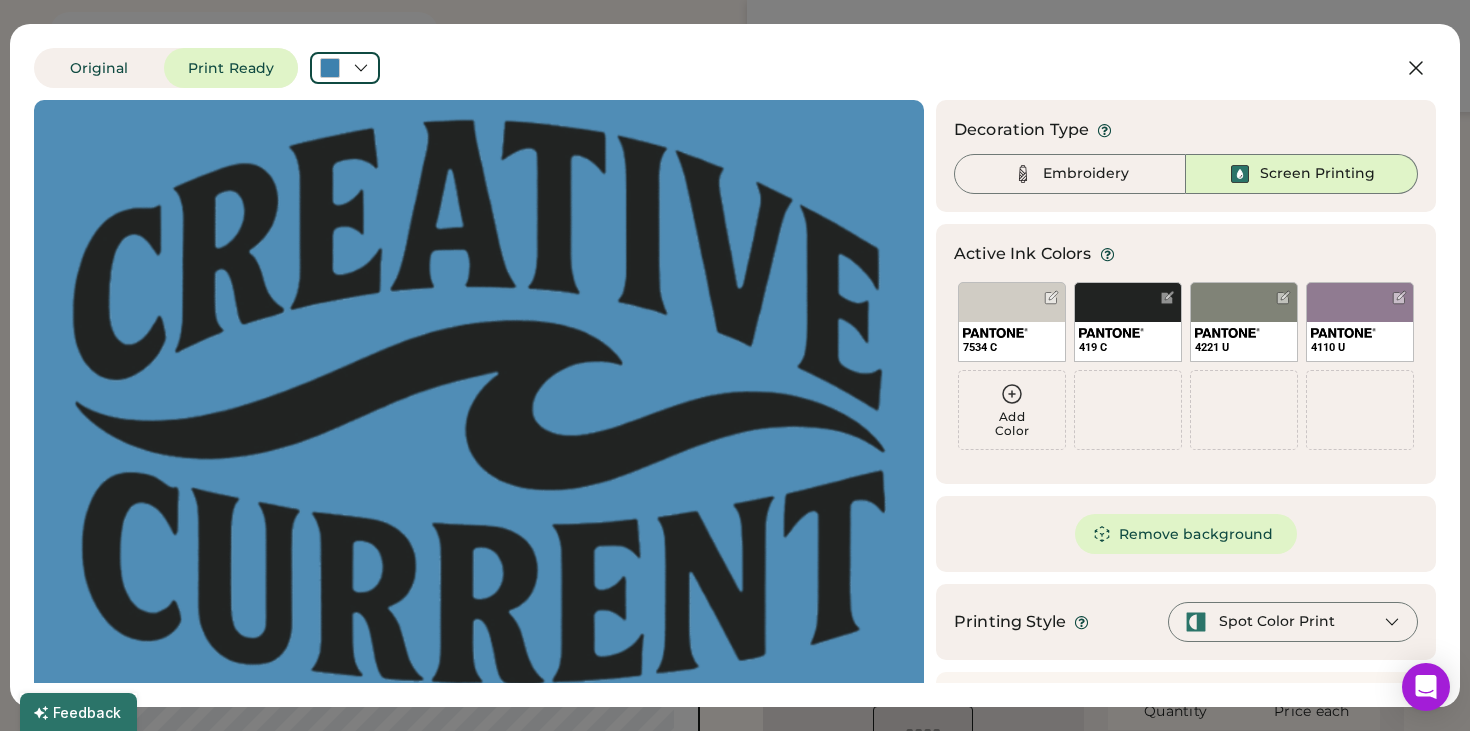 scroll, scrollTop: 65, scrollLeft: 0, axis: vertical 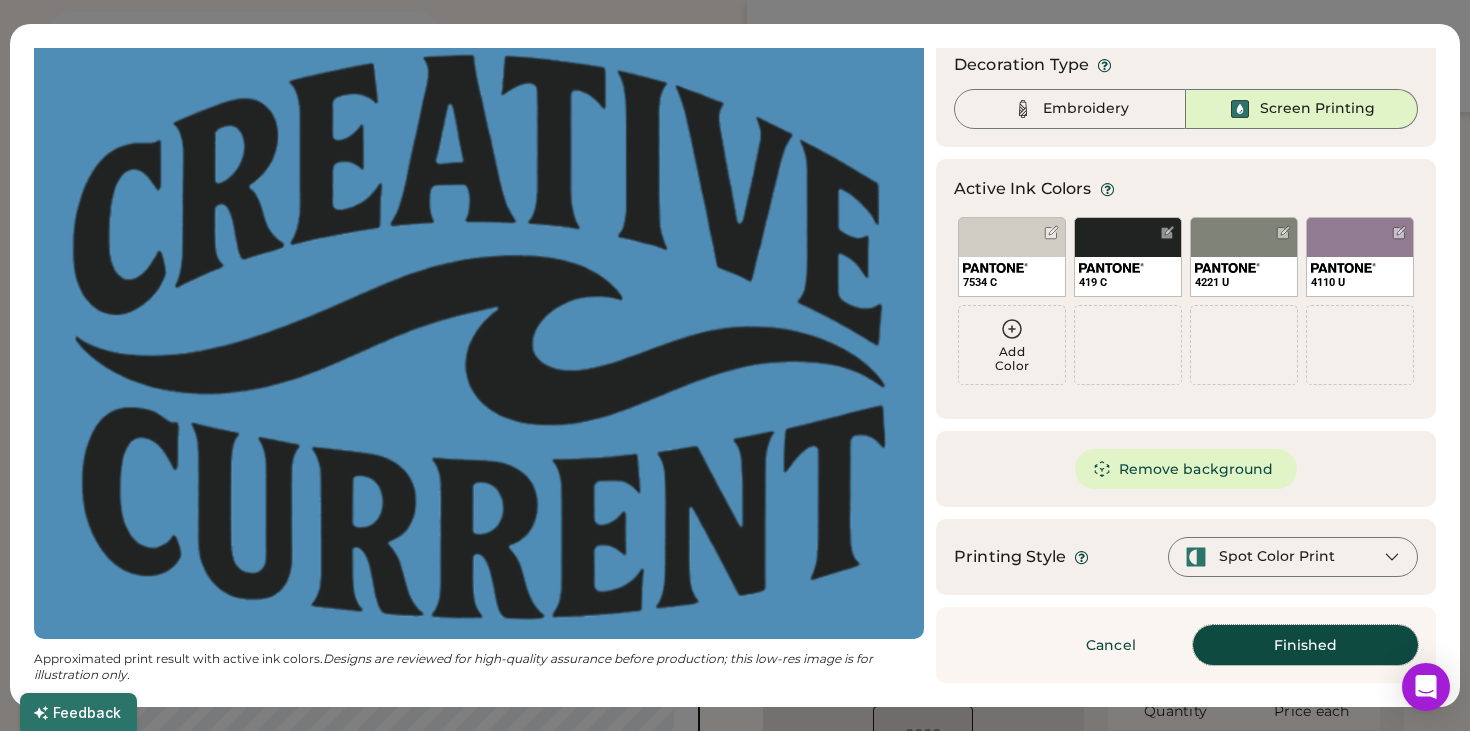click on "Finished" at bounding box center (1305, 645) 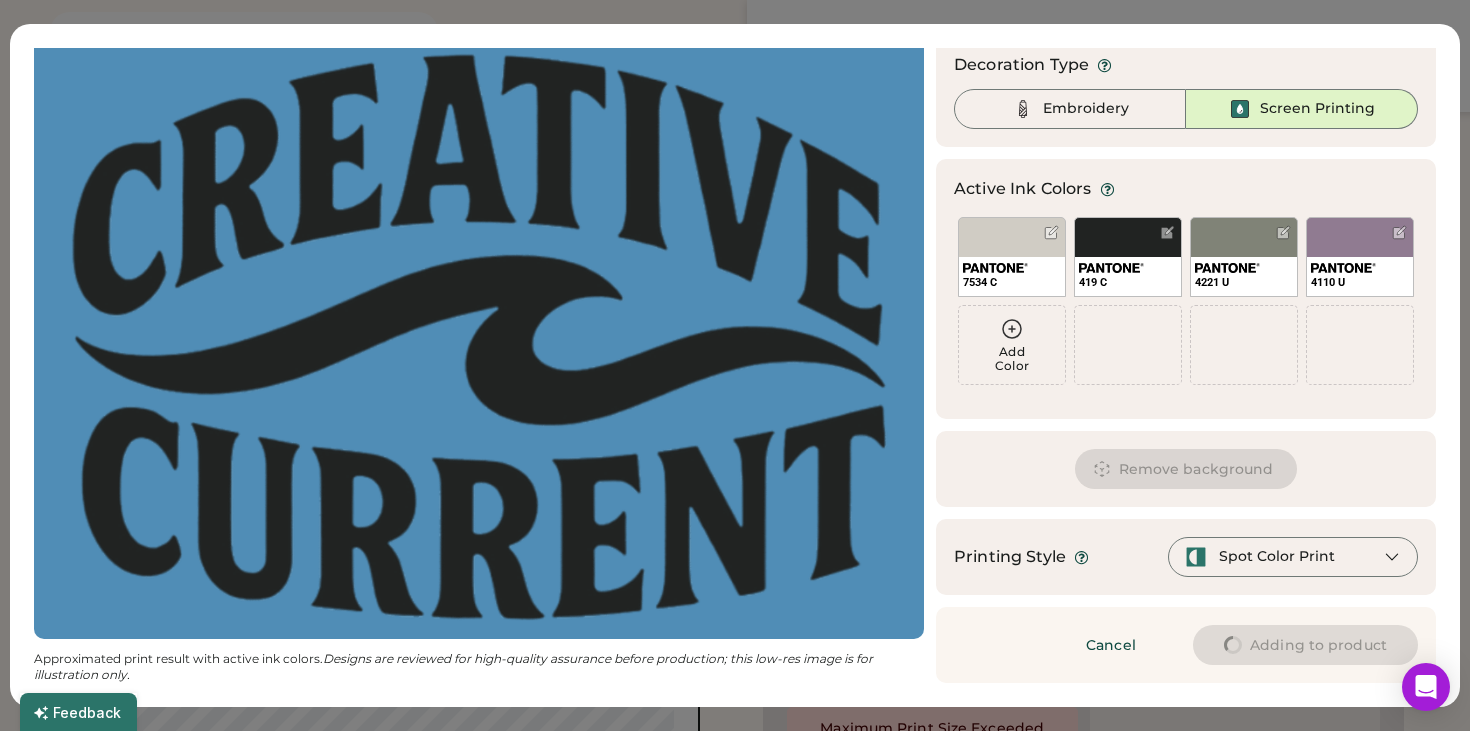 type on "****" 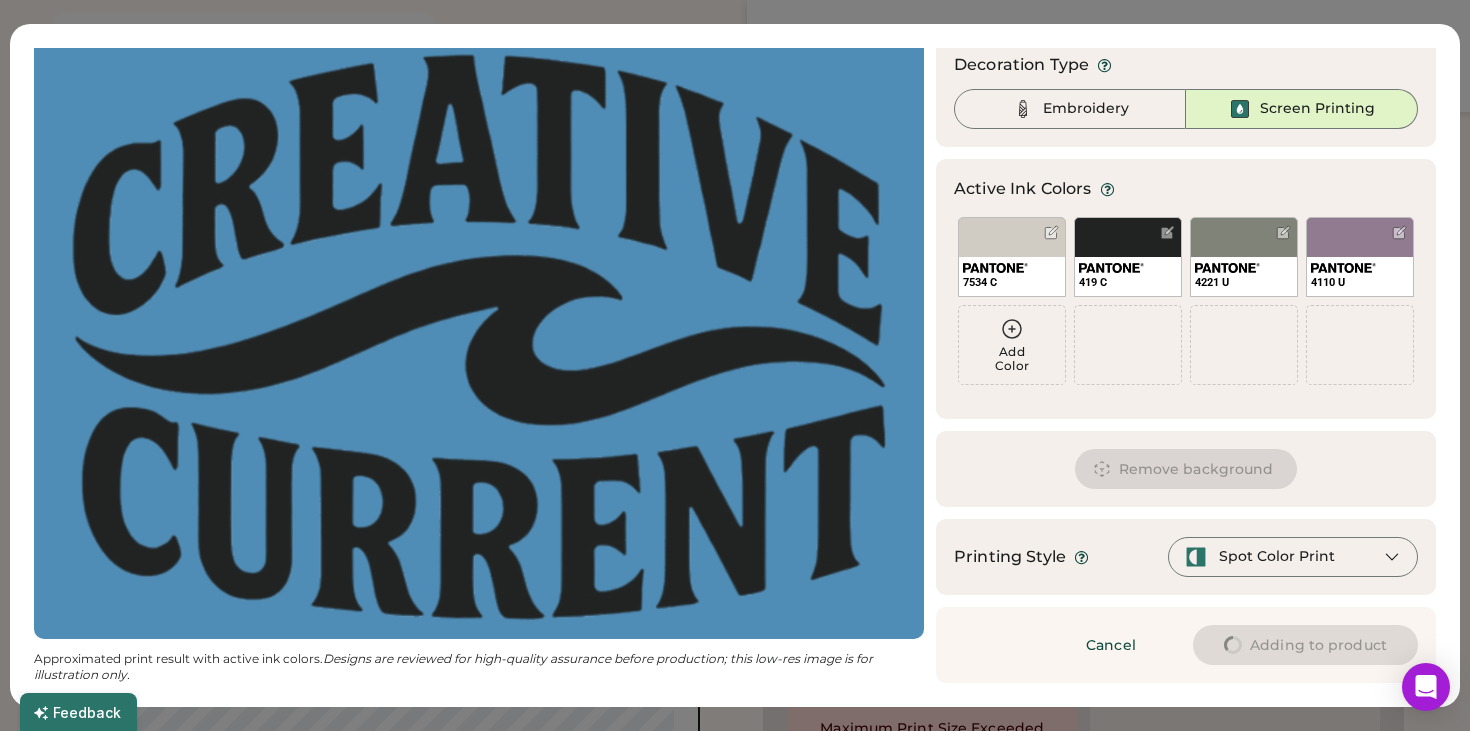 type on "****" 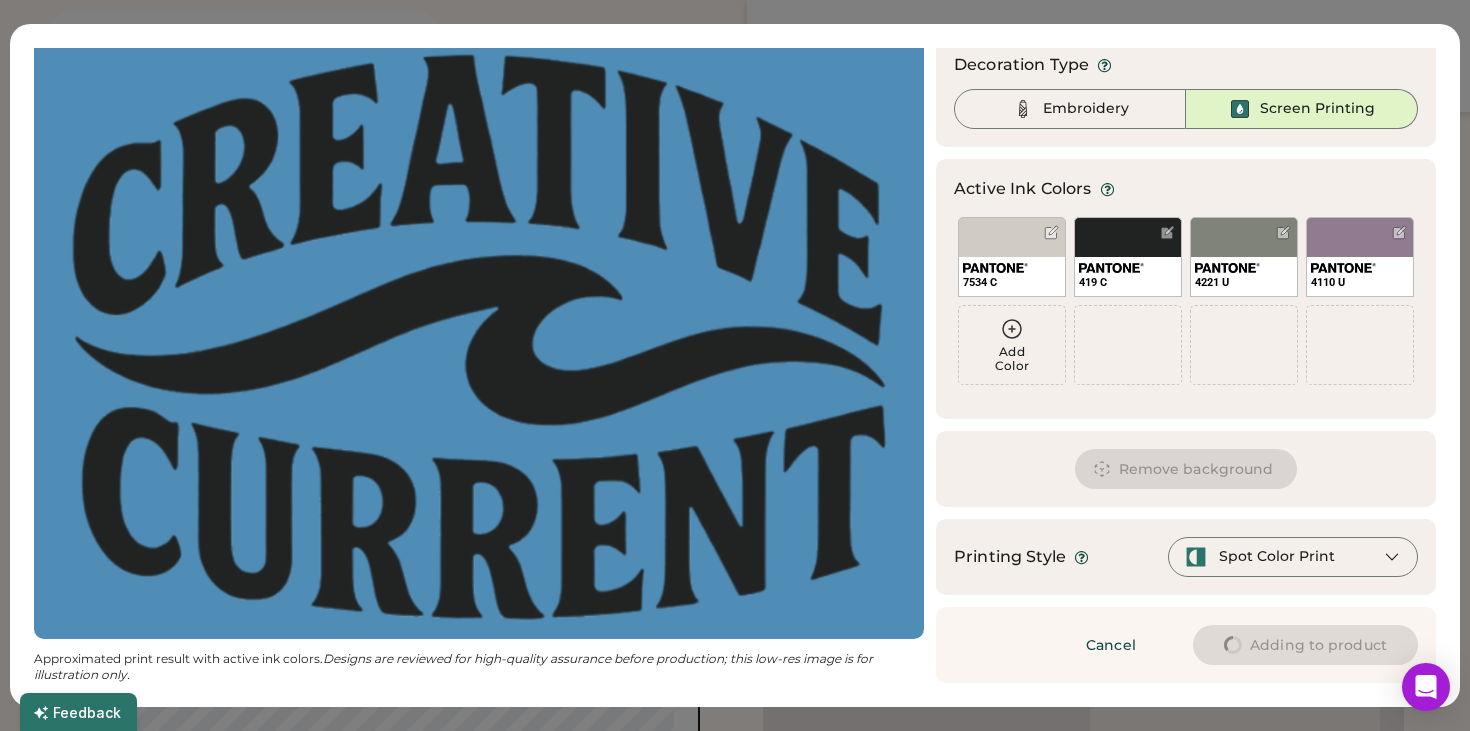 type on "****" 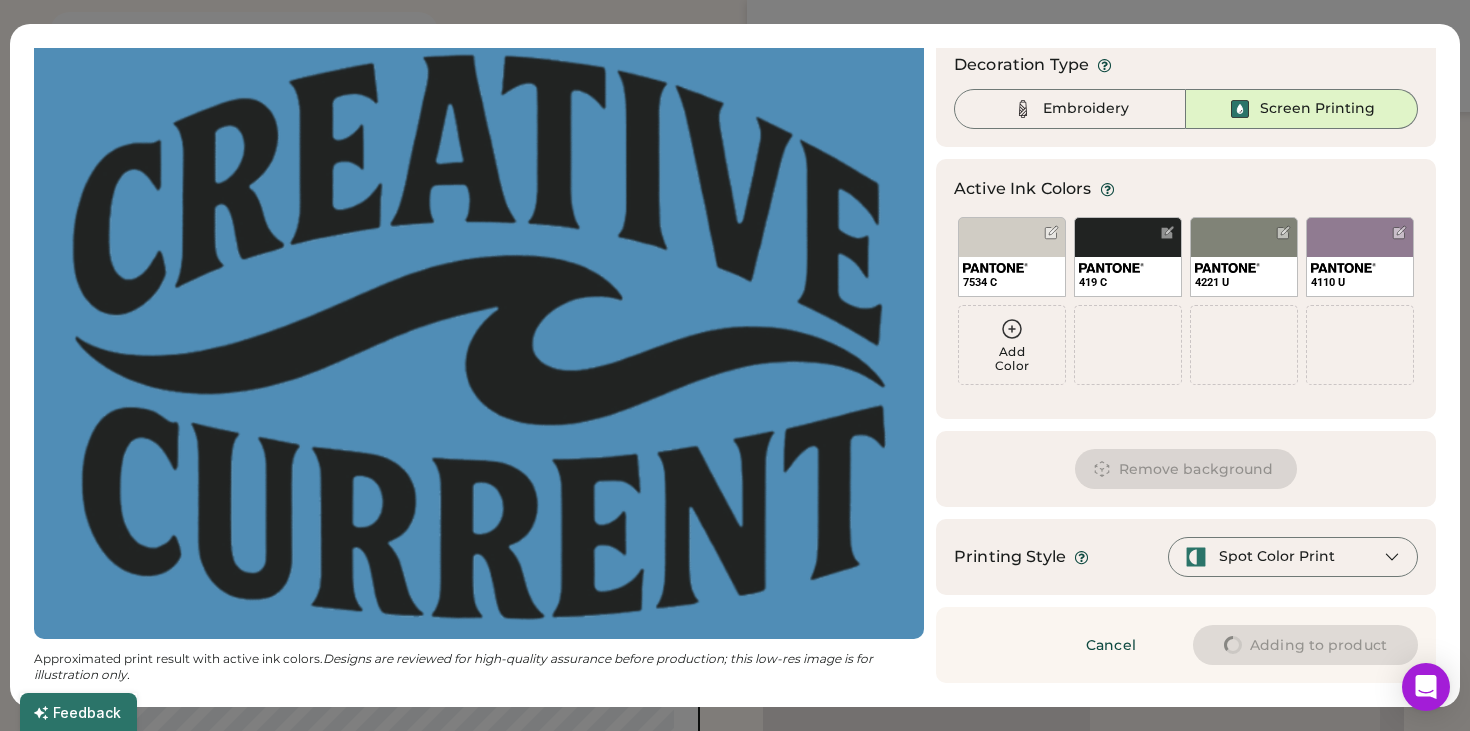 type on "****" 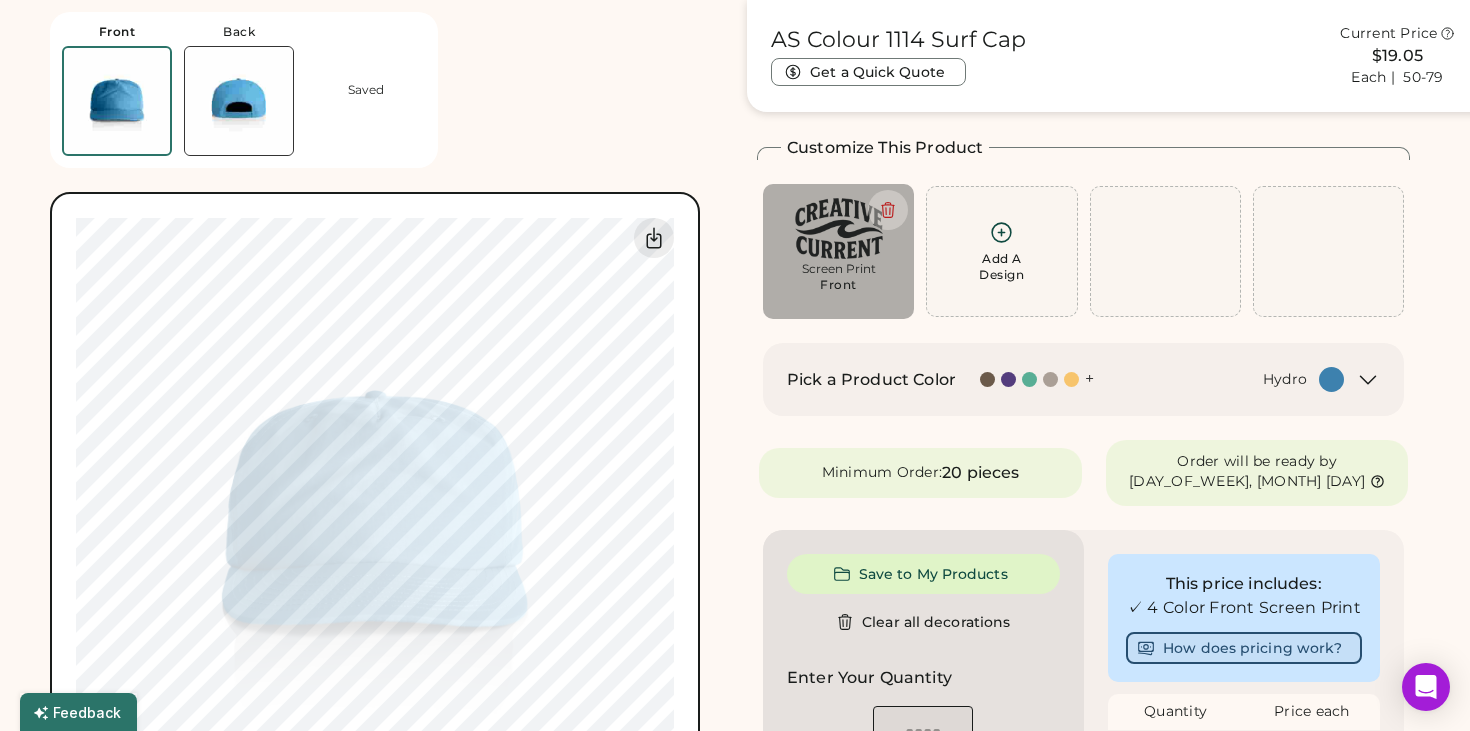 type on "****" 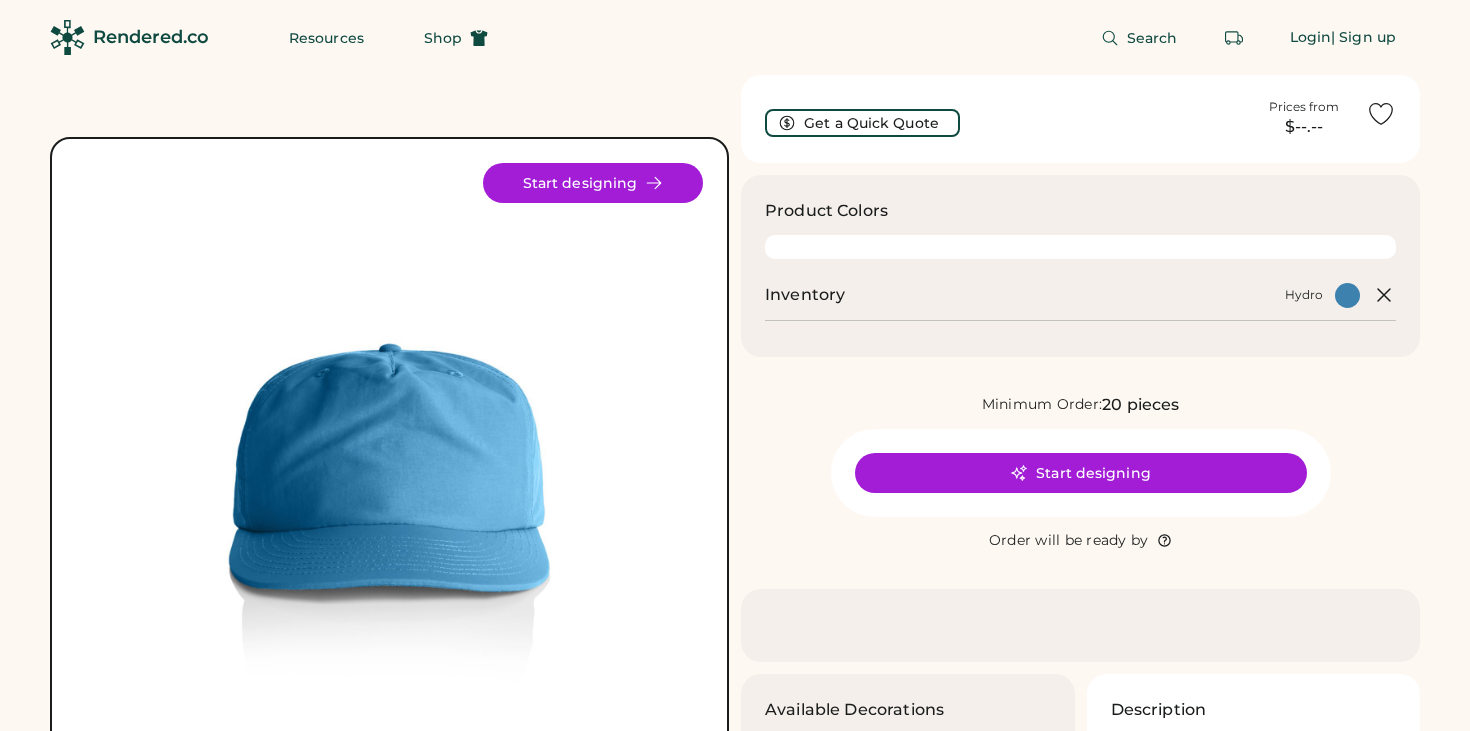 scroll, scrollTop: 328, scrollLeft: 0, axis: vertical 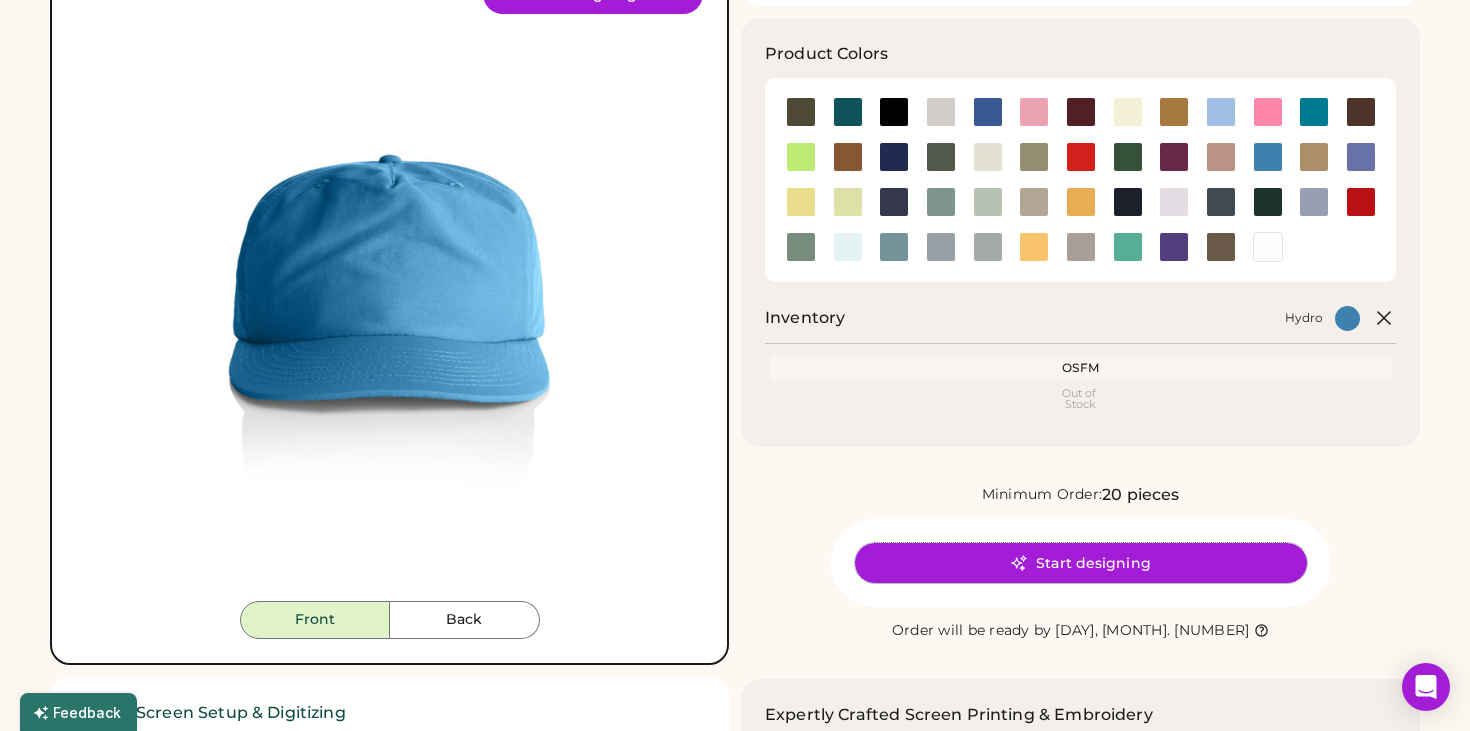 click on "Start designing" at bounding box center (1081, 563) 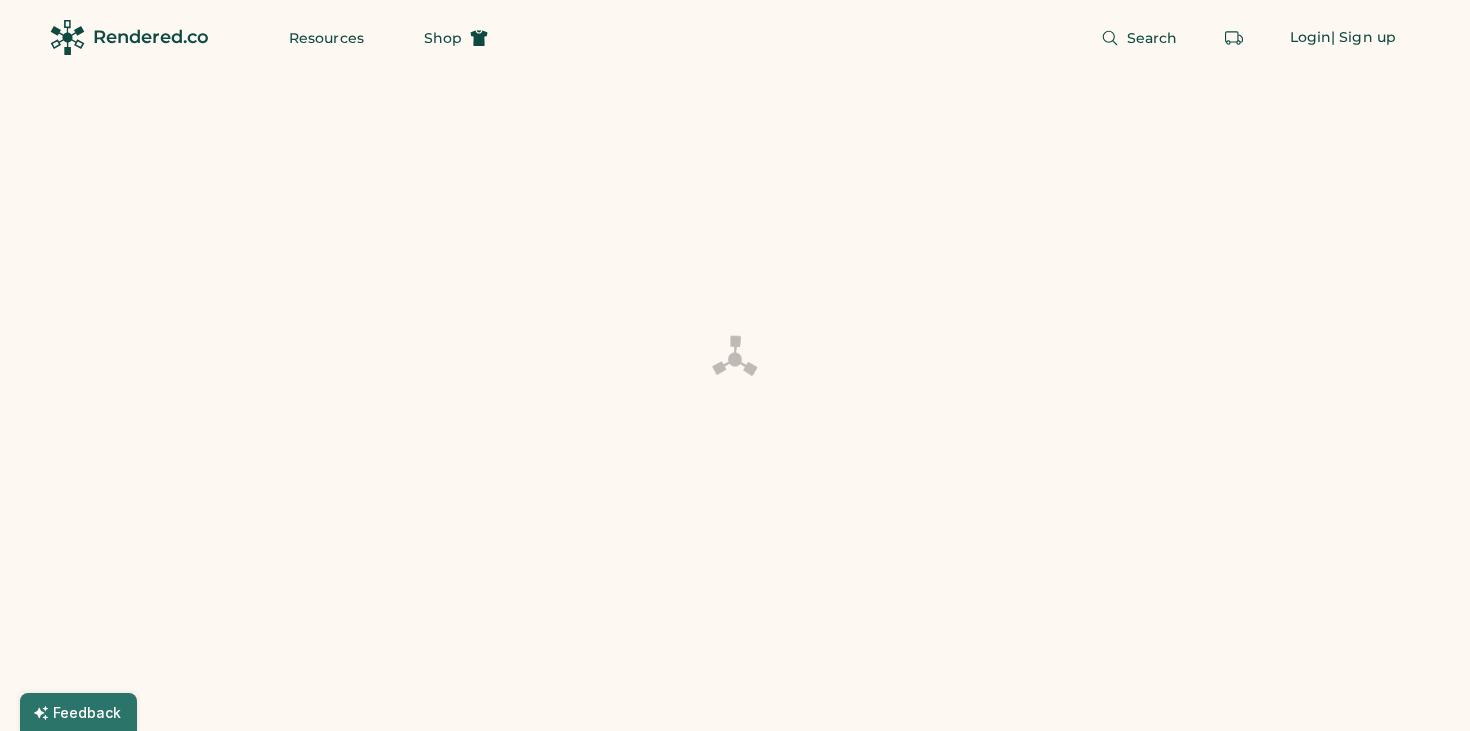scroll, scrollTop: 0, scrollLeft: 0, axis: both 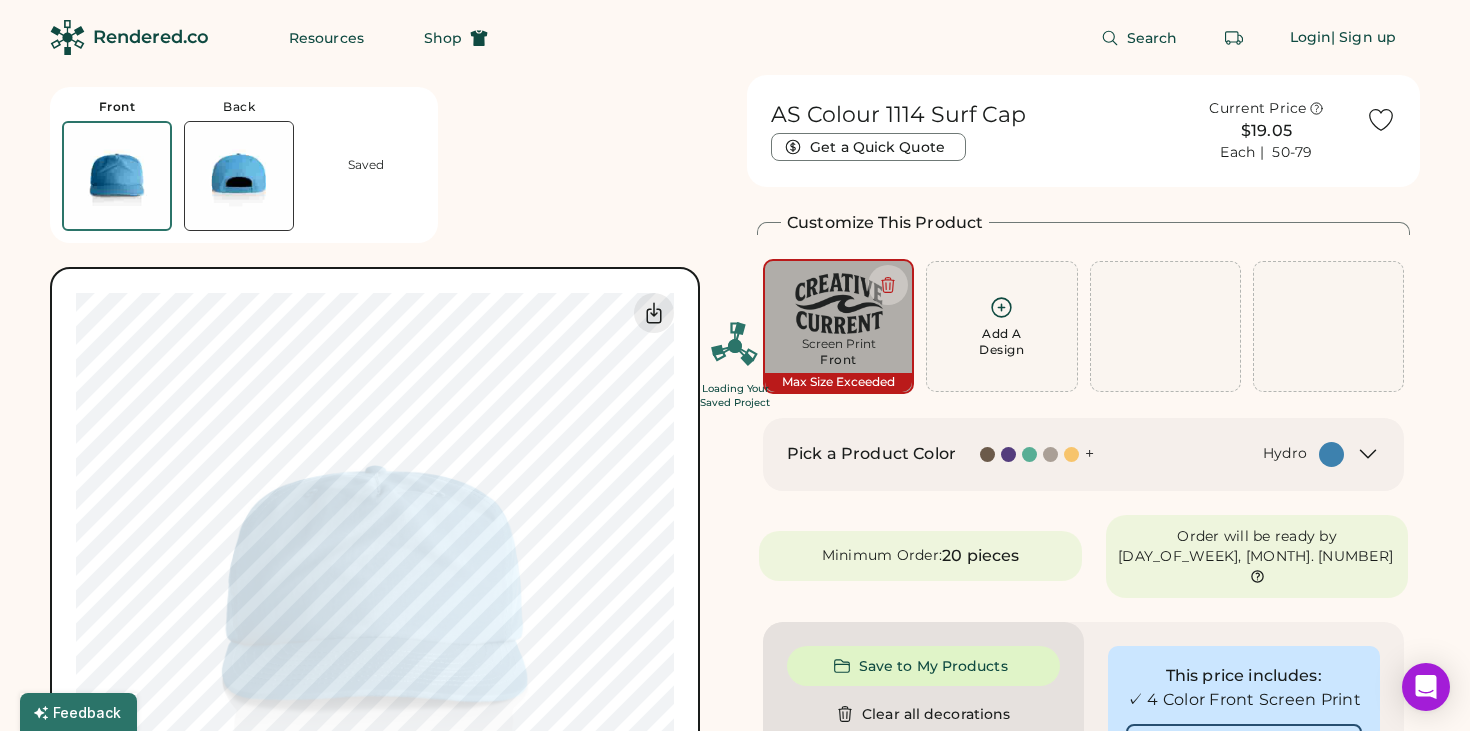 click on "Loading Your
Saved Project" at bounding box center [735, 365] 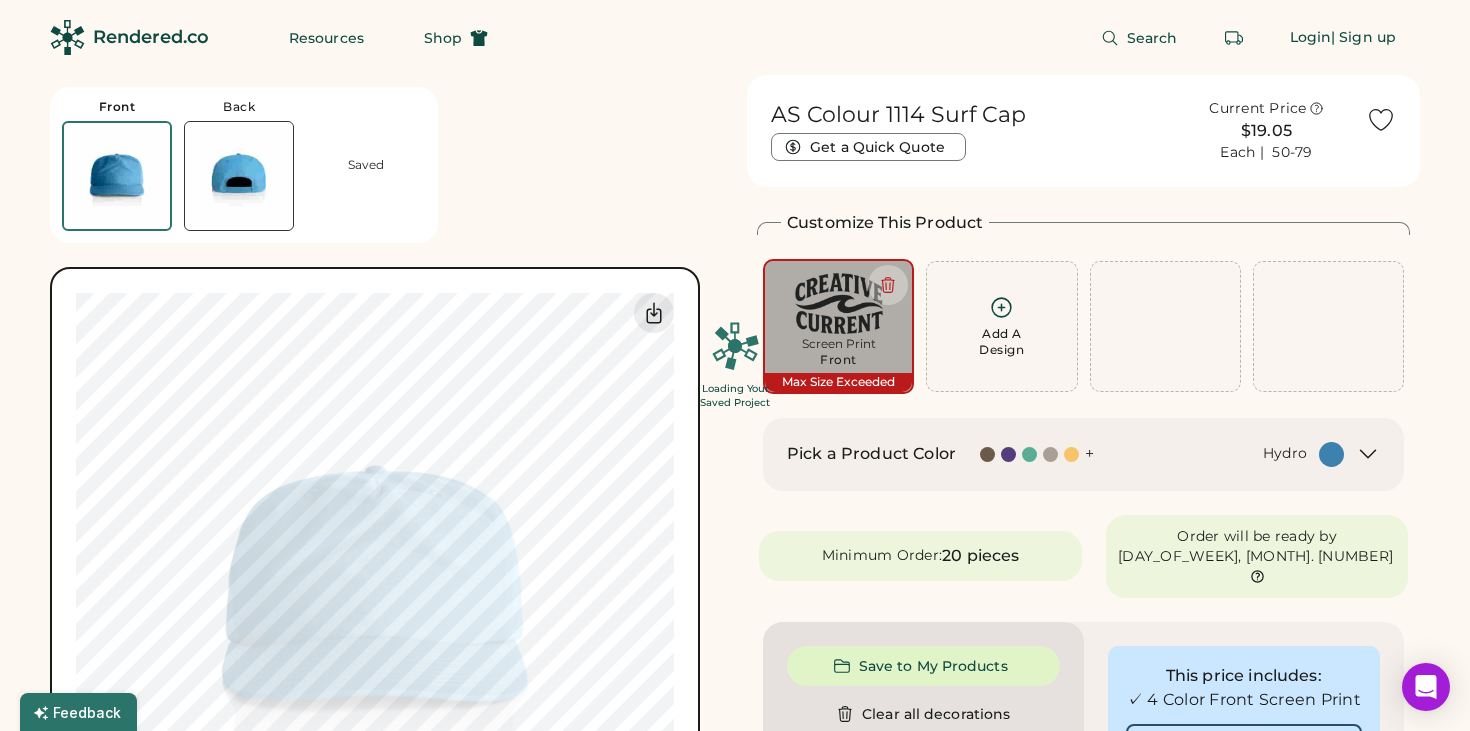 click on "Loading Your
Saved Project" at bounding box center (735, 365) 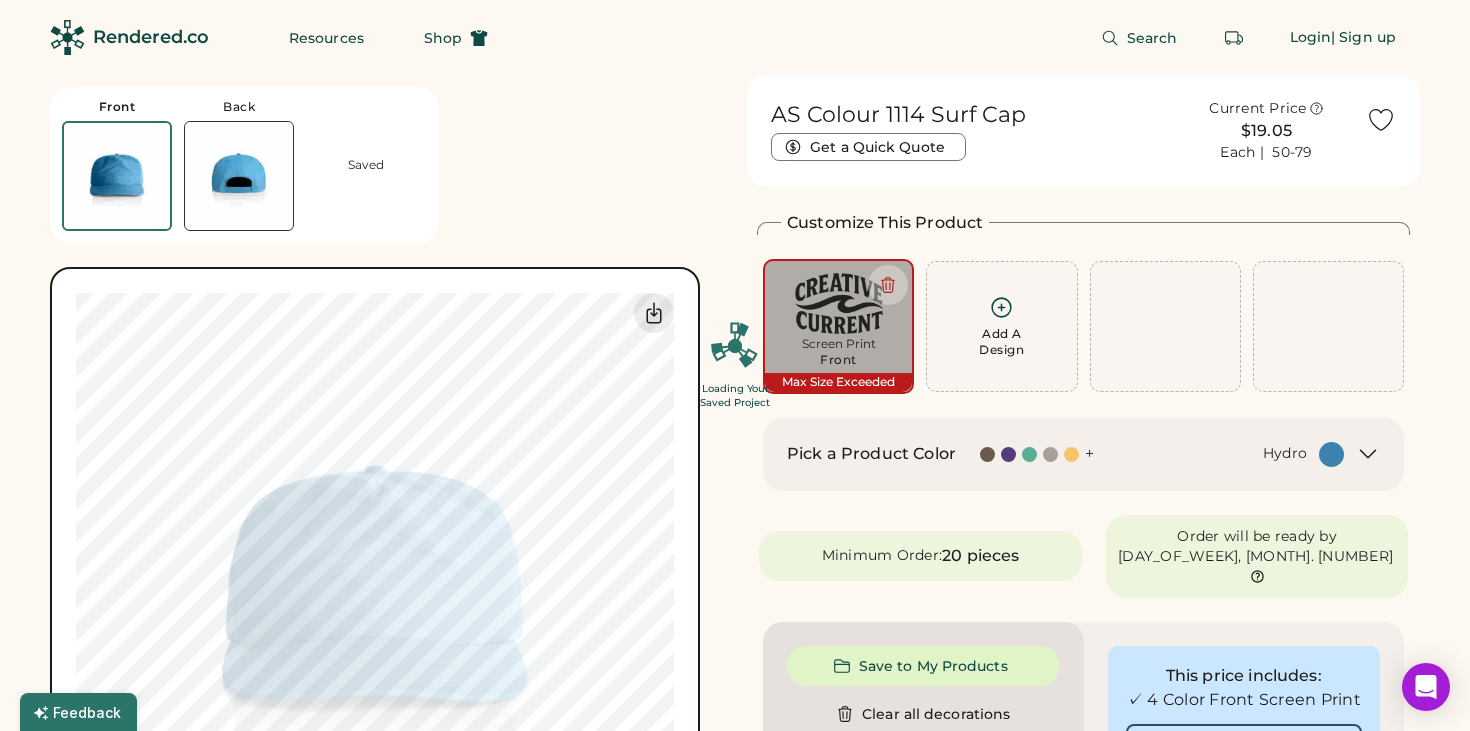 click on "Loading Your
Saved Project" at bounding box center (735, 365) 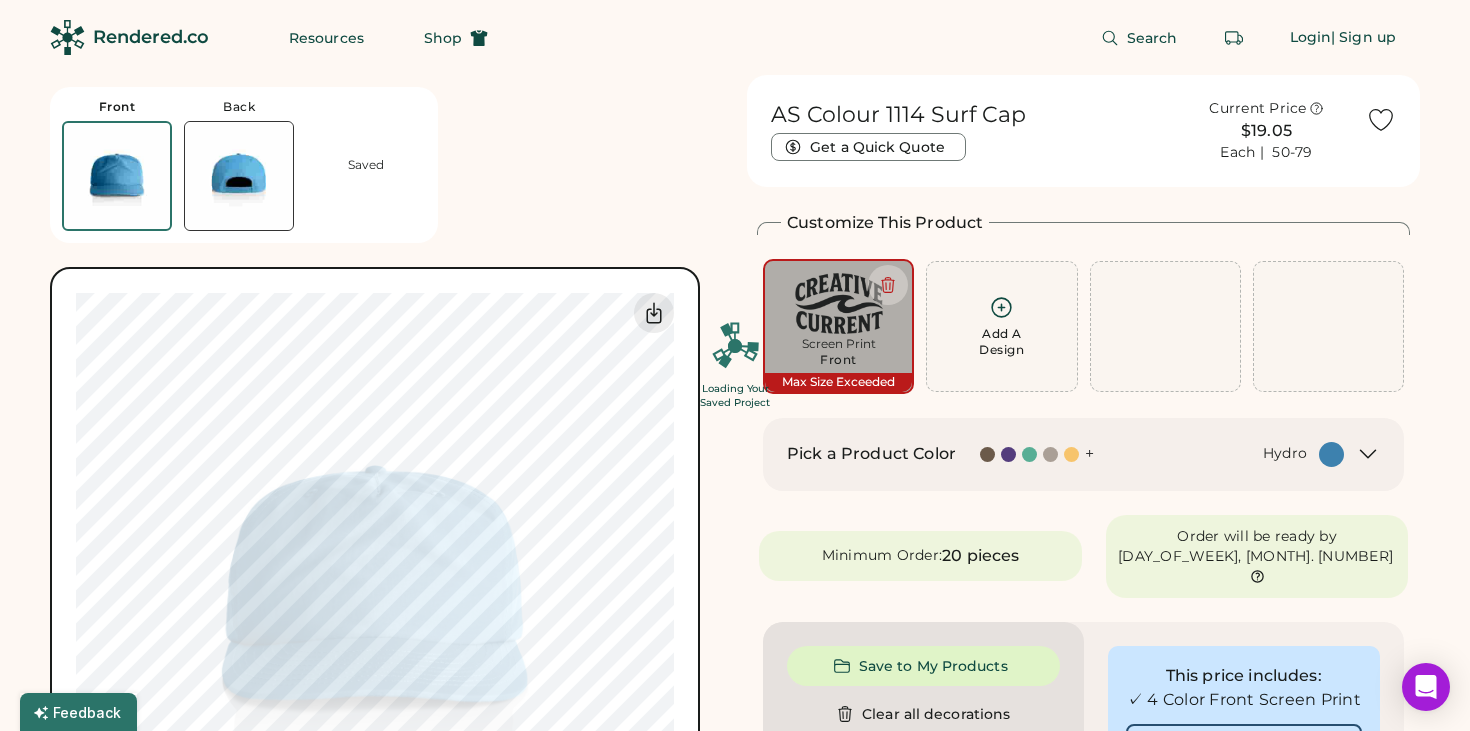 click on "Loading Your
Saved Project" at bounding box center (735, 365) 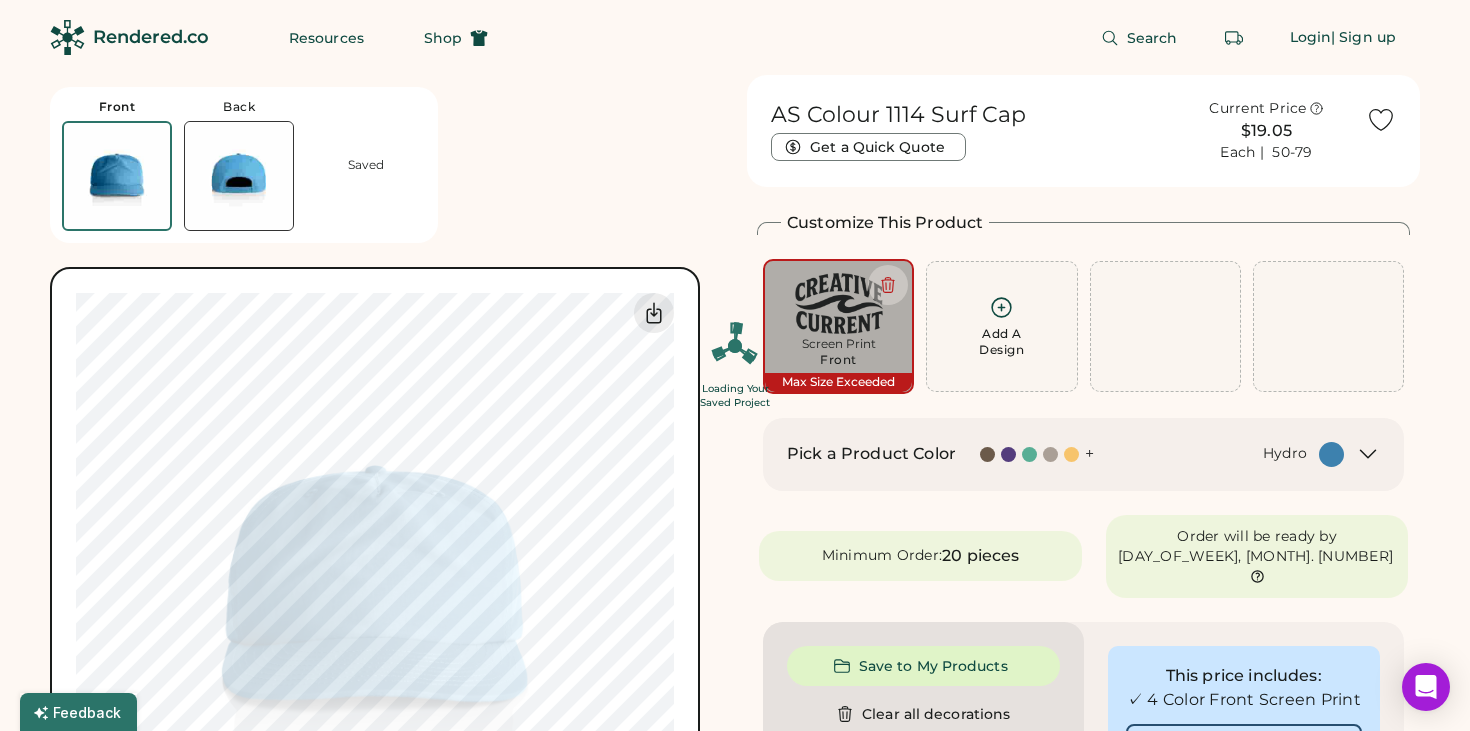 click on "Loading Your
Saved Project" at bounding box center (735, 365) 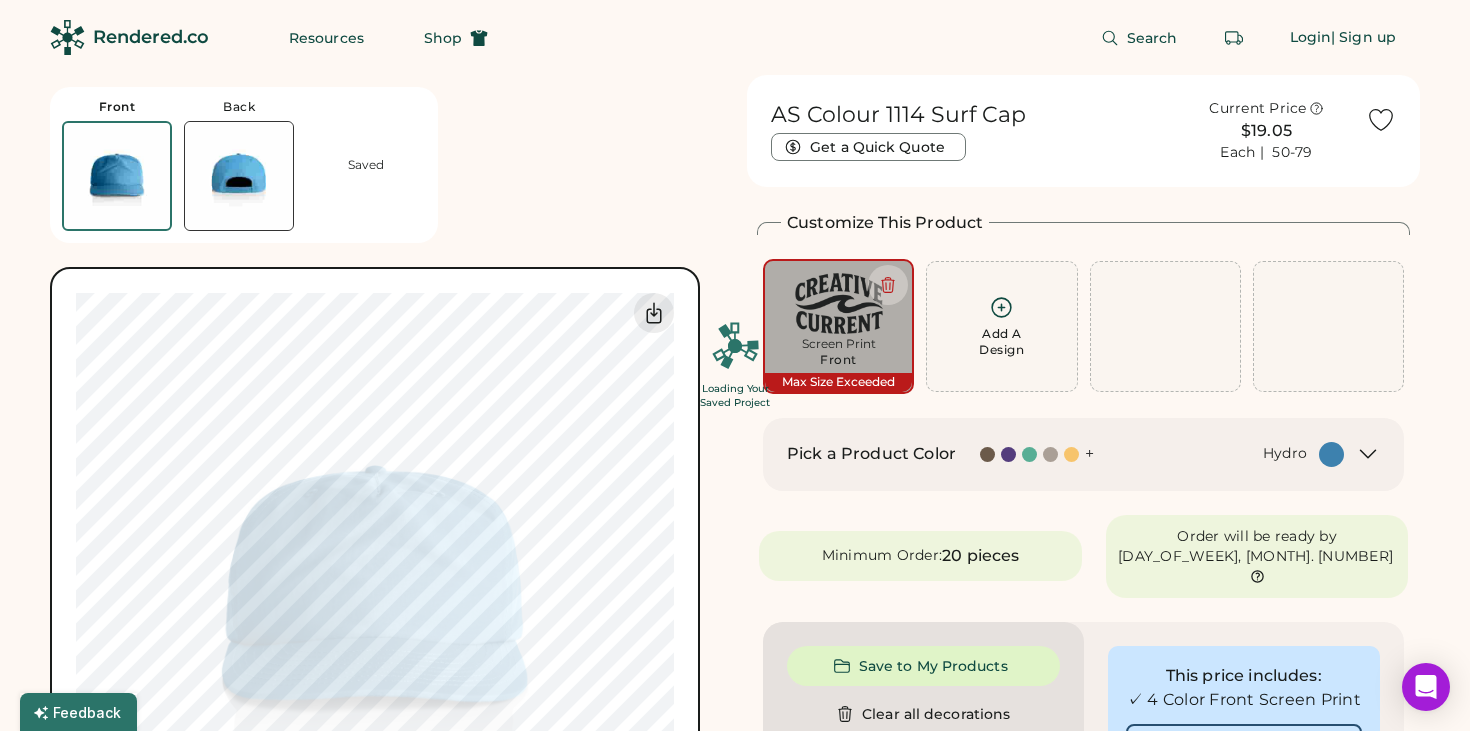 click on "Loading Your
Saved Project" at bounding box center [735, 365] 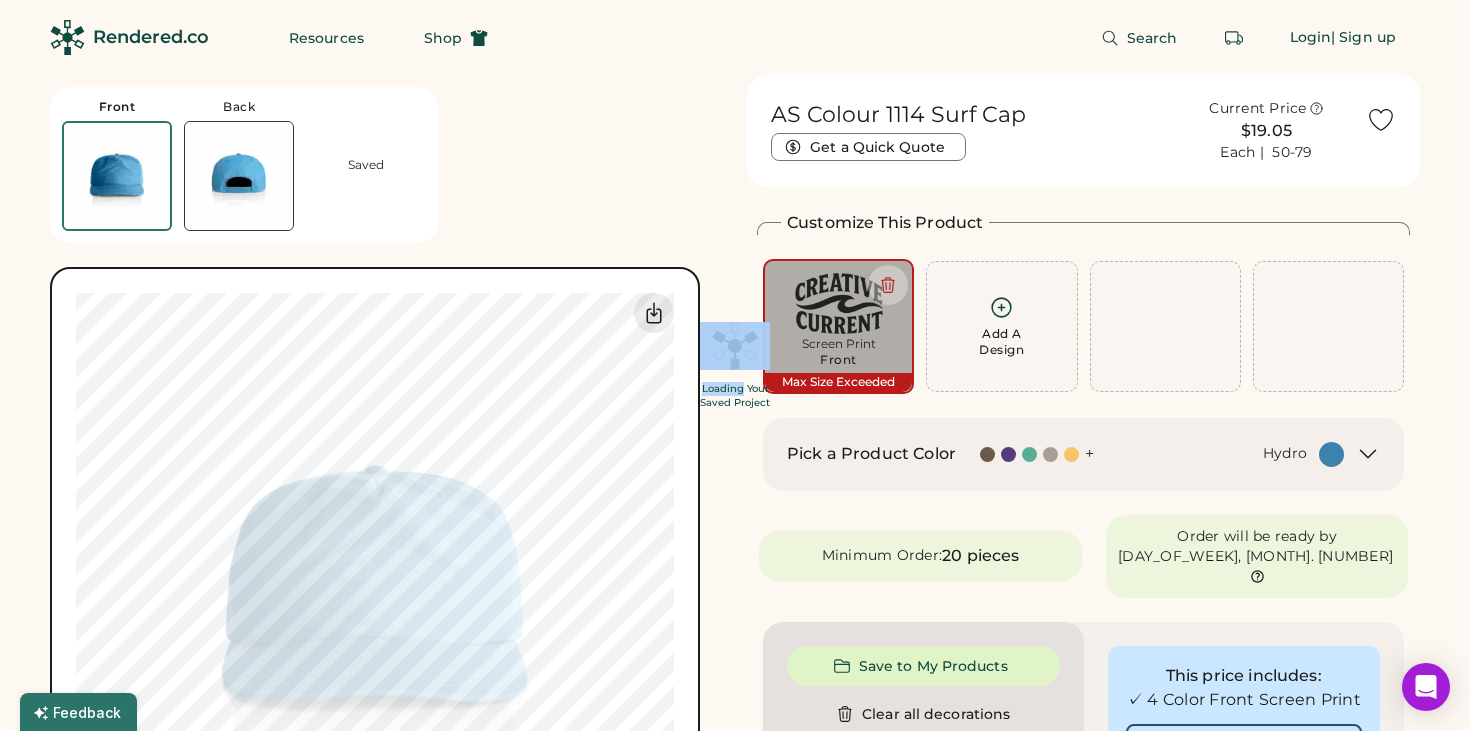 click on "Loading Your
Saved Project" at bounding box center (735, 365) 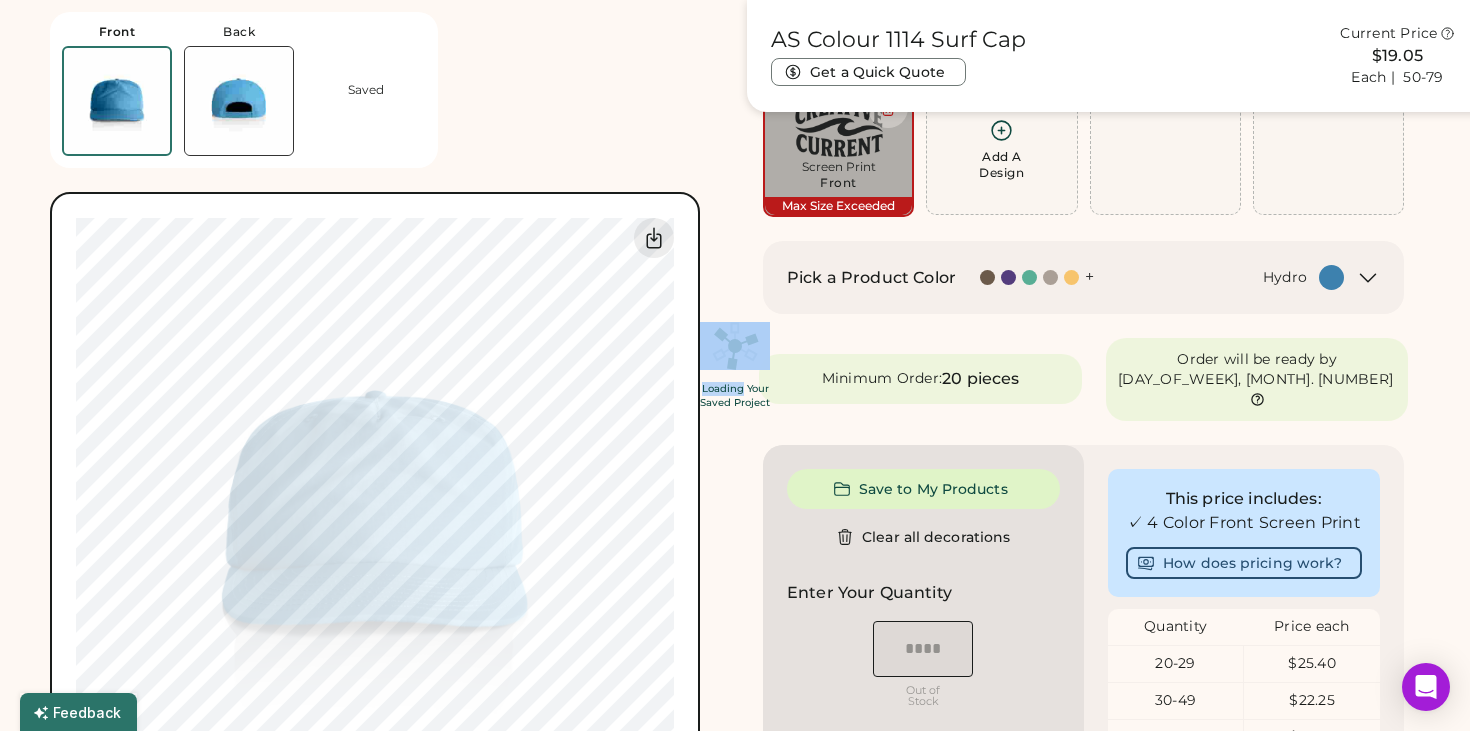 scroll, scrollTop: 181, scrollLeft: 0, axis: vertical 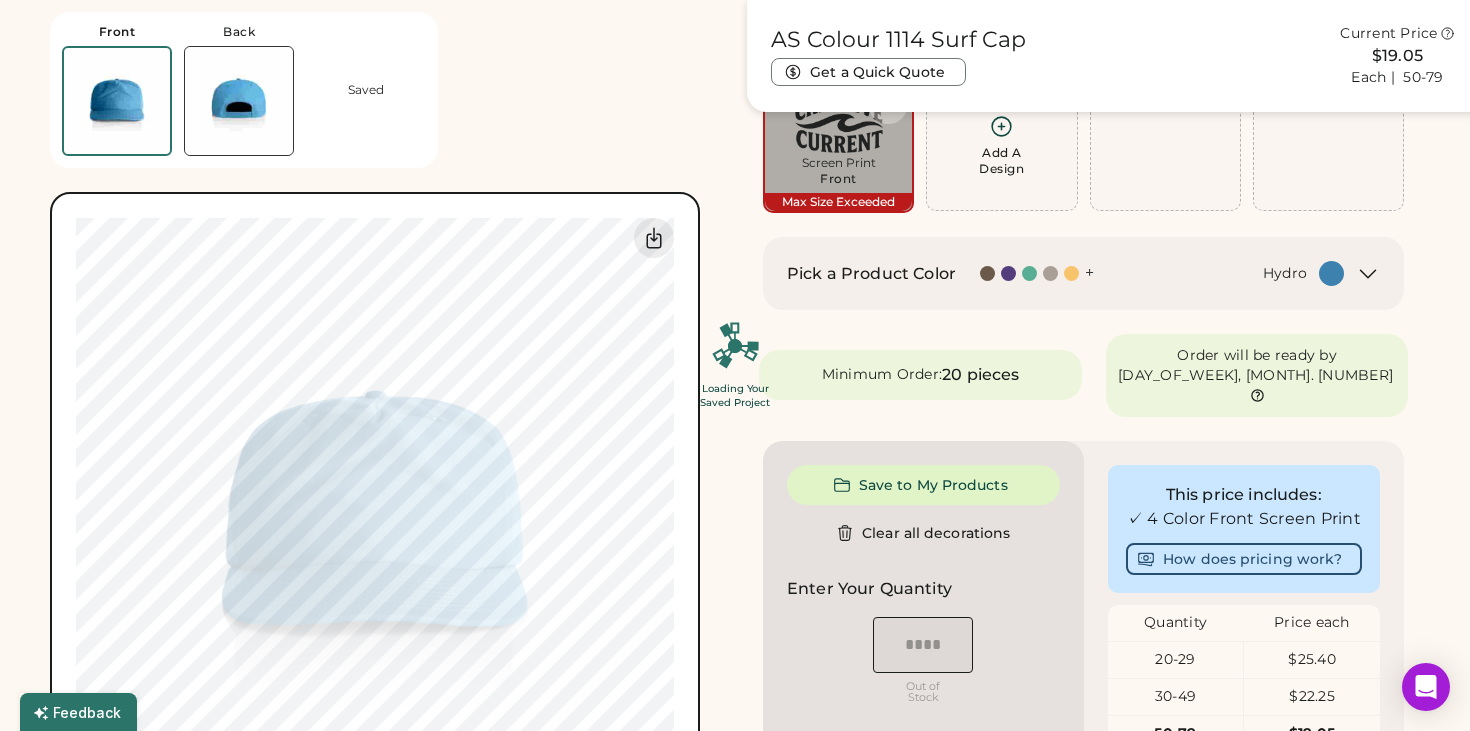 click on "Loading Your
Saved Project" at bounding box center (735, 365) 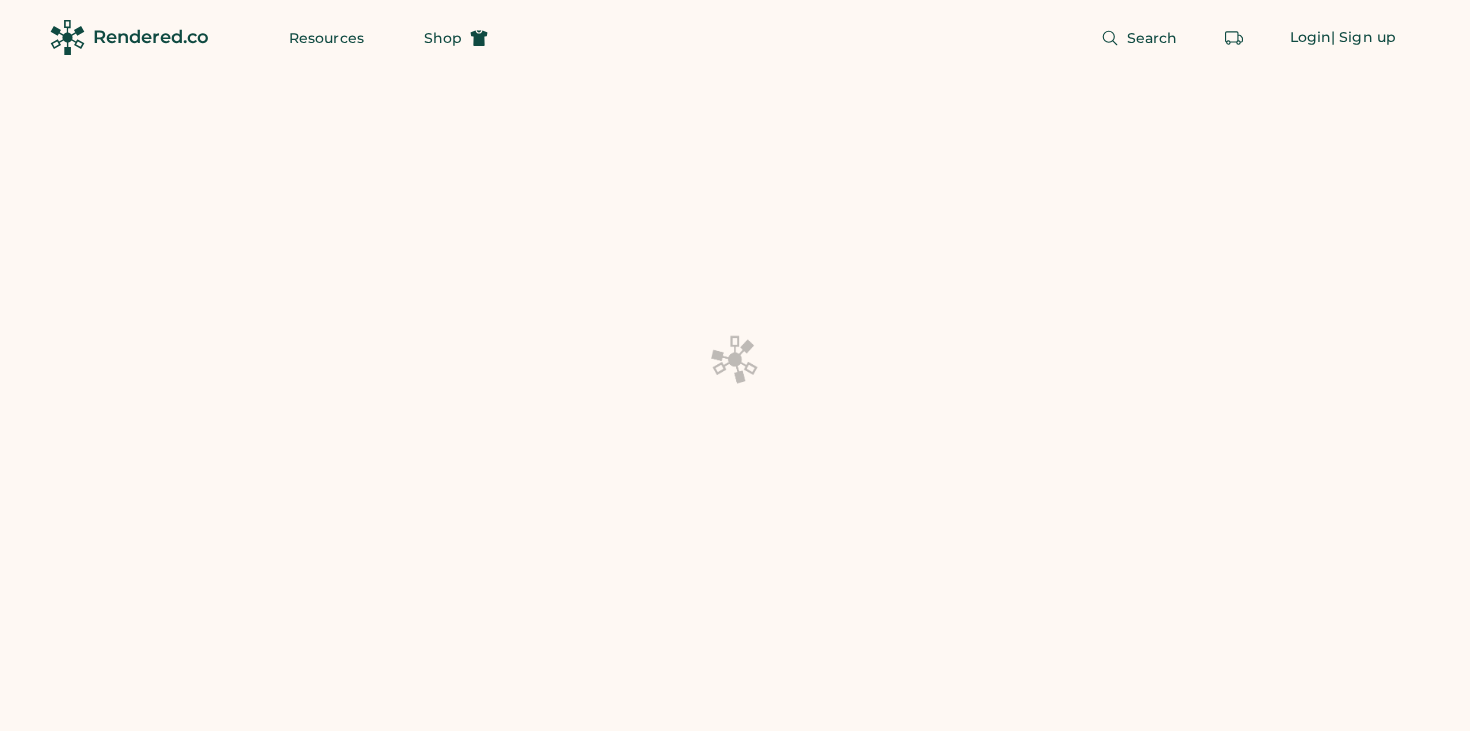 scroll, scrollTop: 181, scrollLeft: 0, axis: vertical 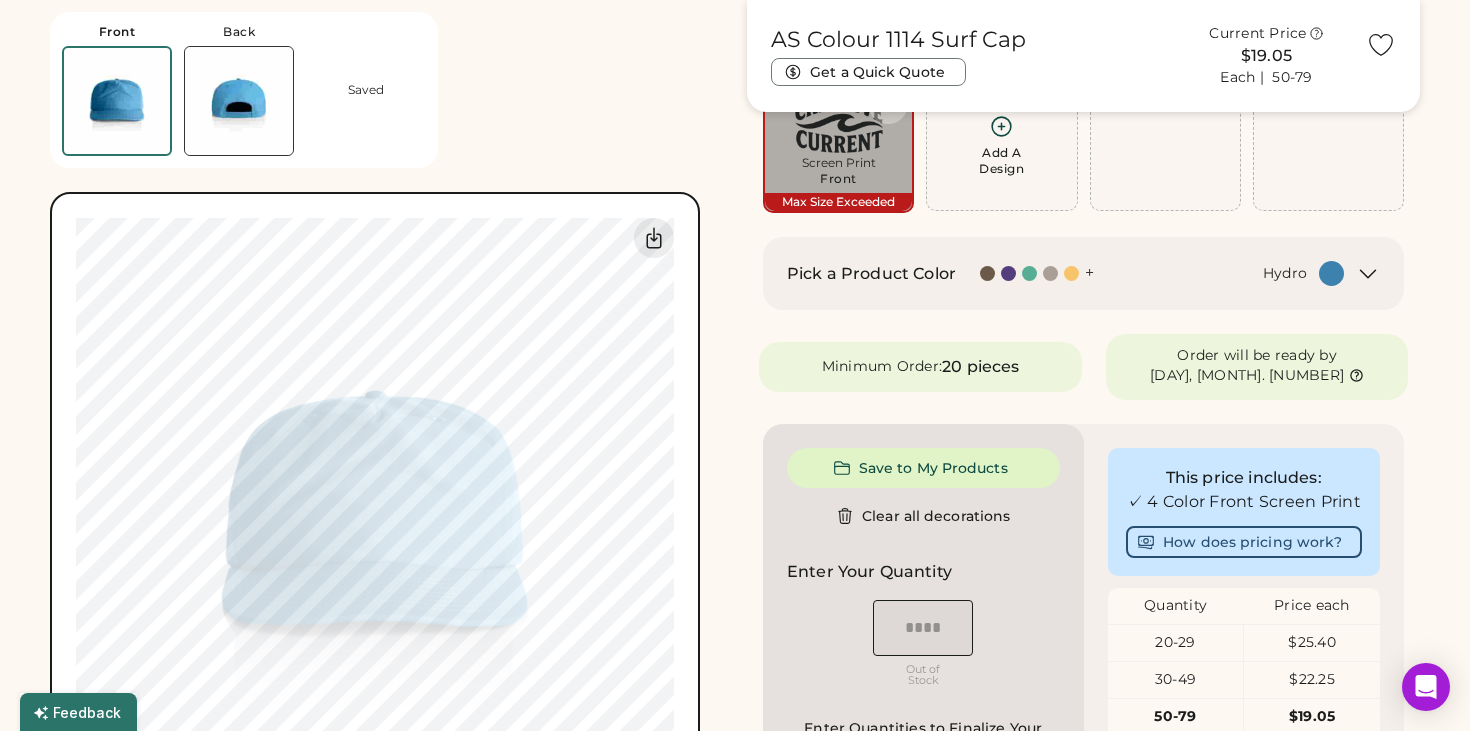 click on "Add A
Design" at bounding box center [1001, 161] 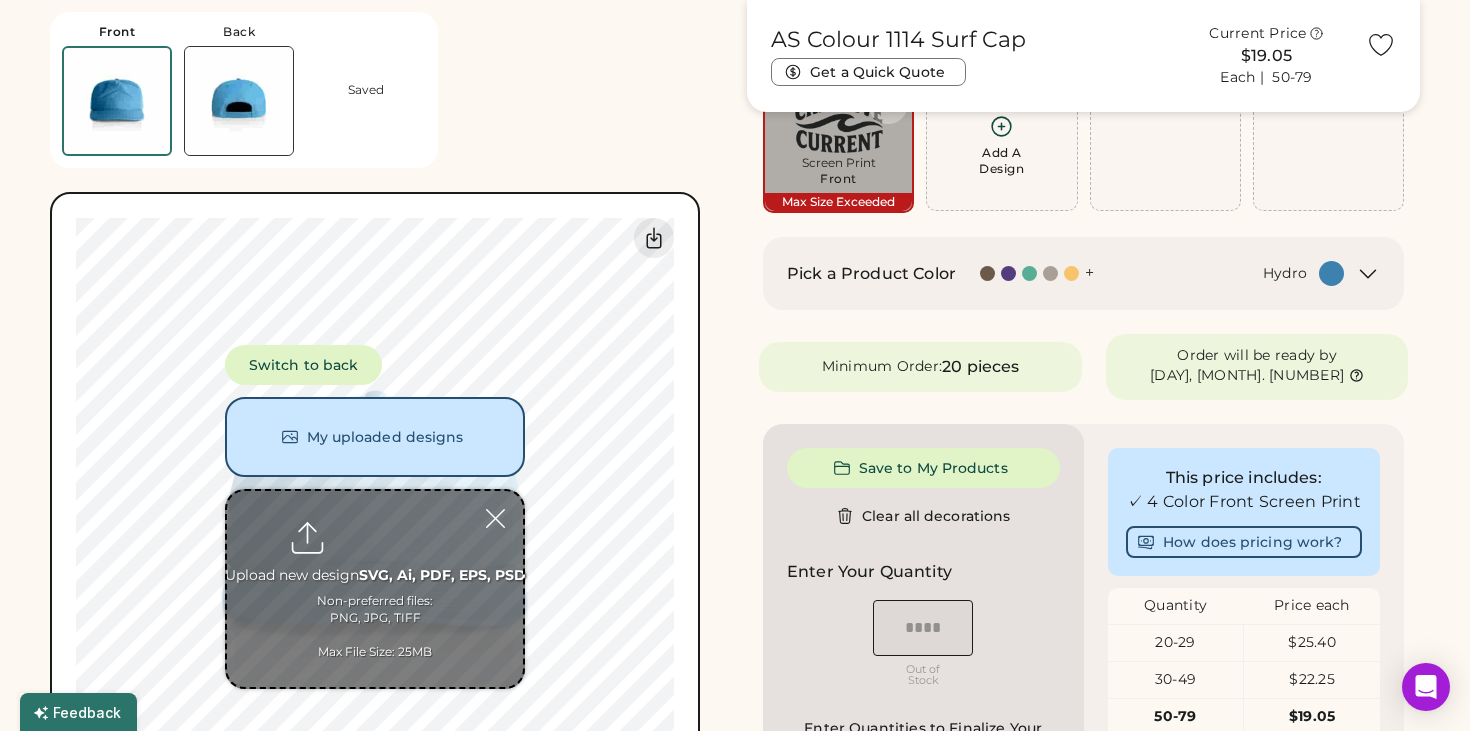 click at bounding box center [375, 589] 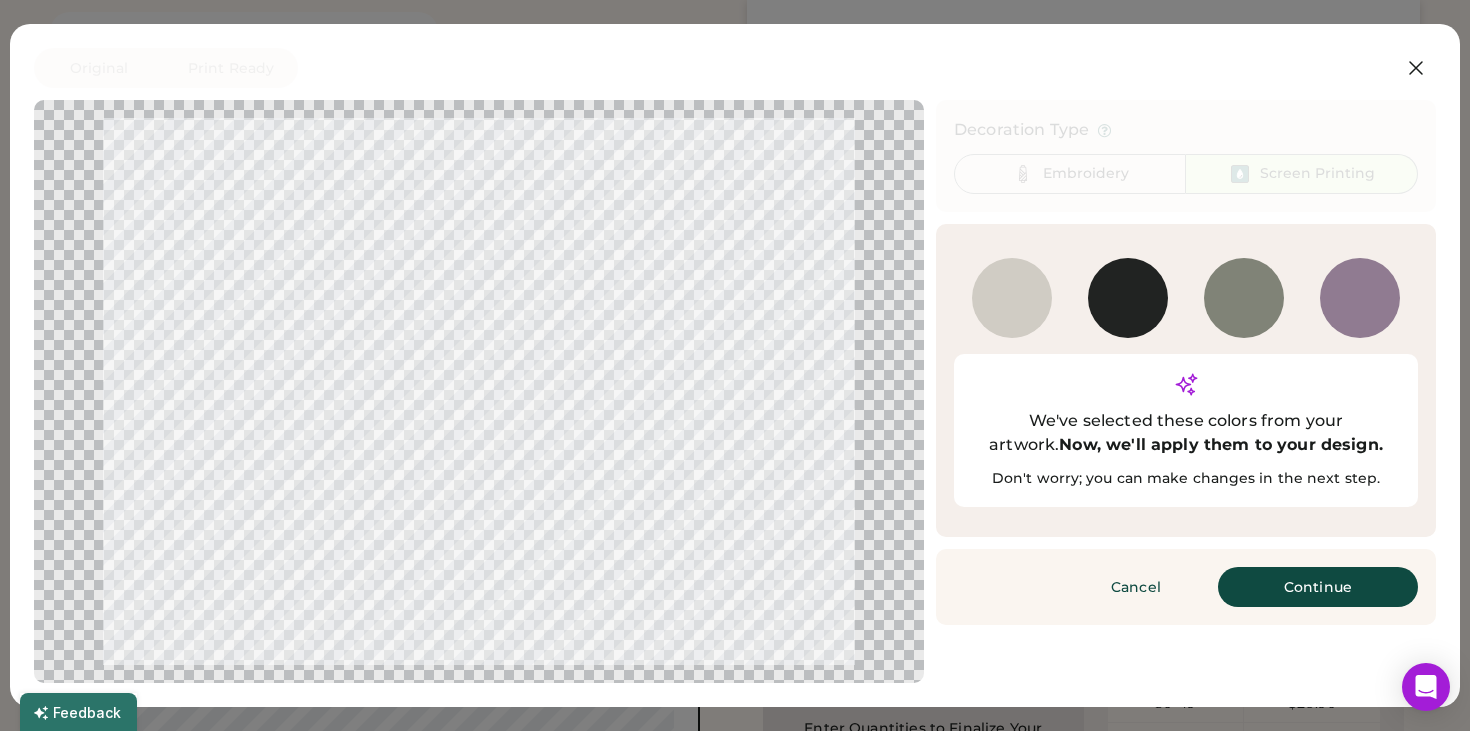 click at bounding box center [1128, 298] 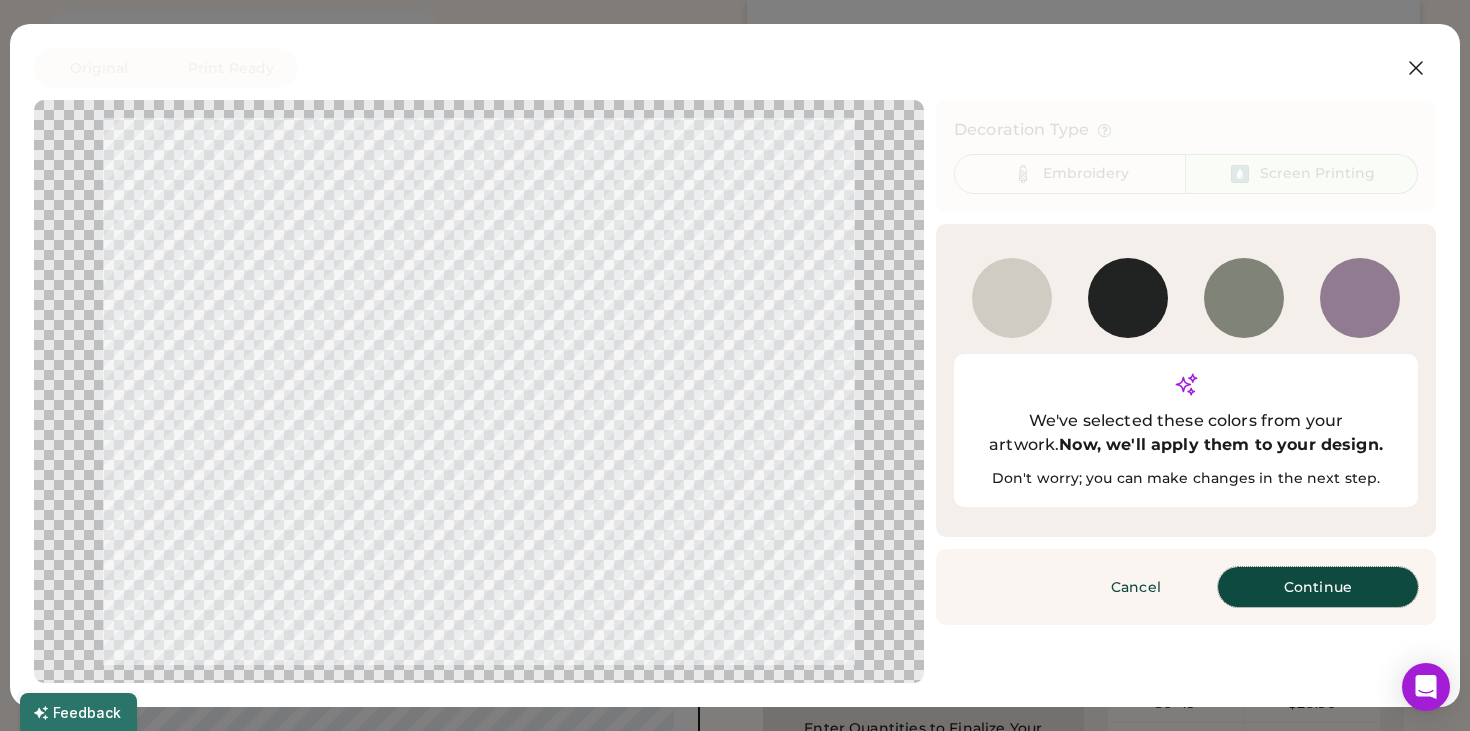 click on "Continue" at bounding box center (1318, 587) 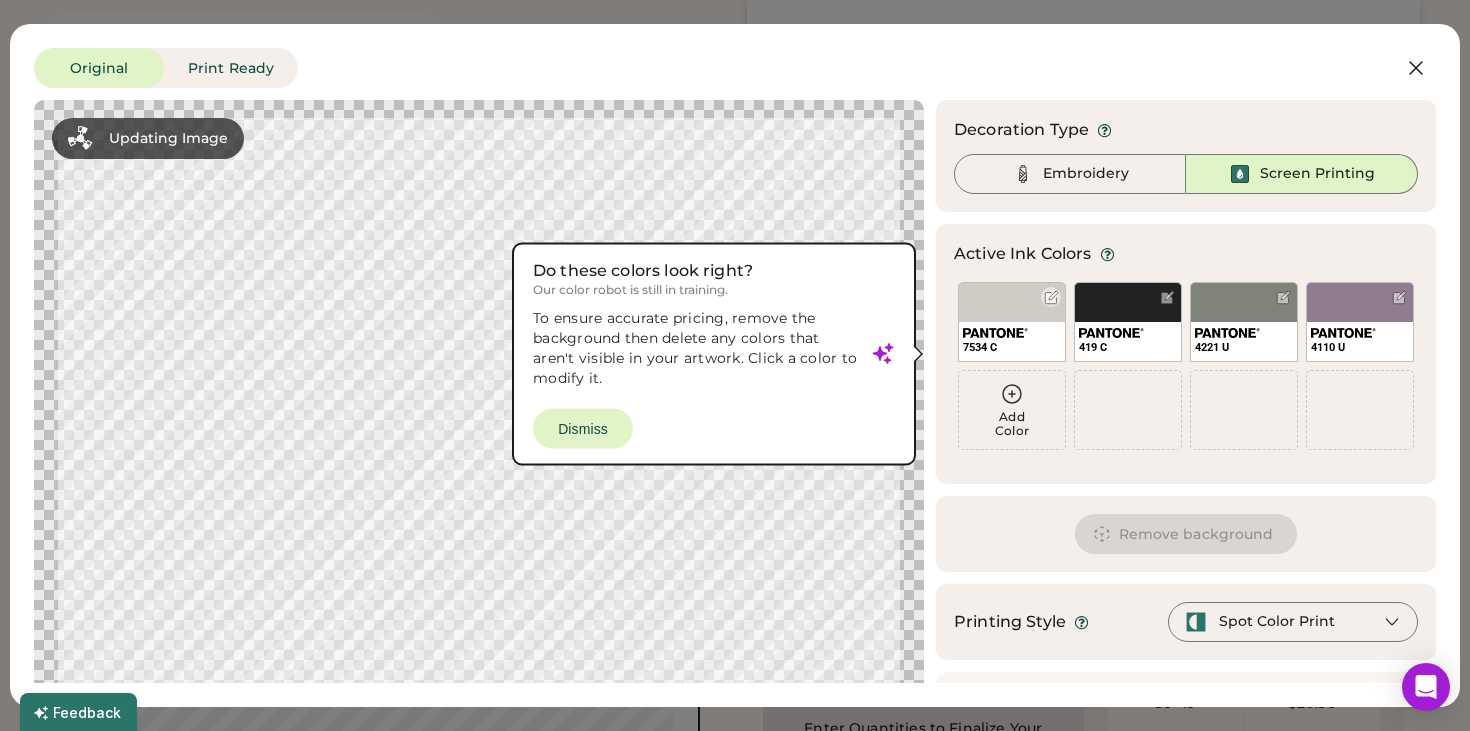 click at bounding box center (1051, 297) 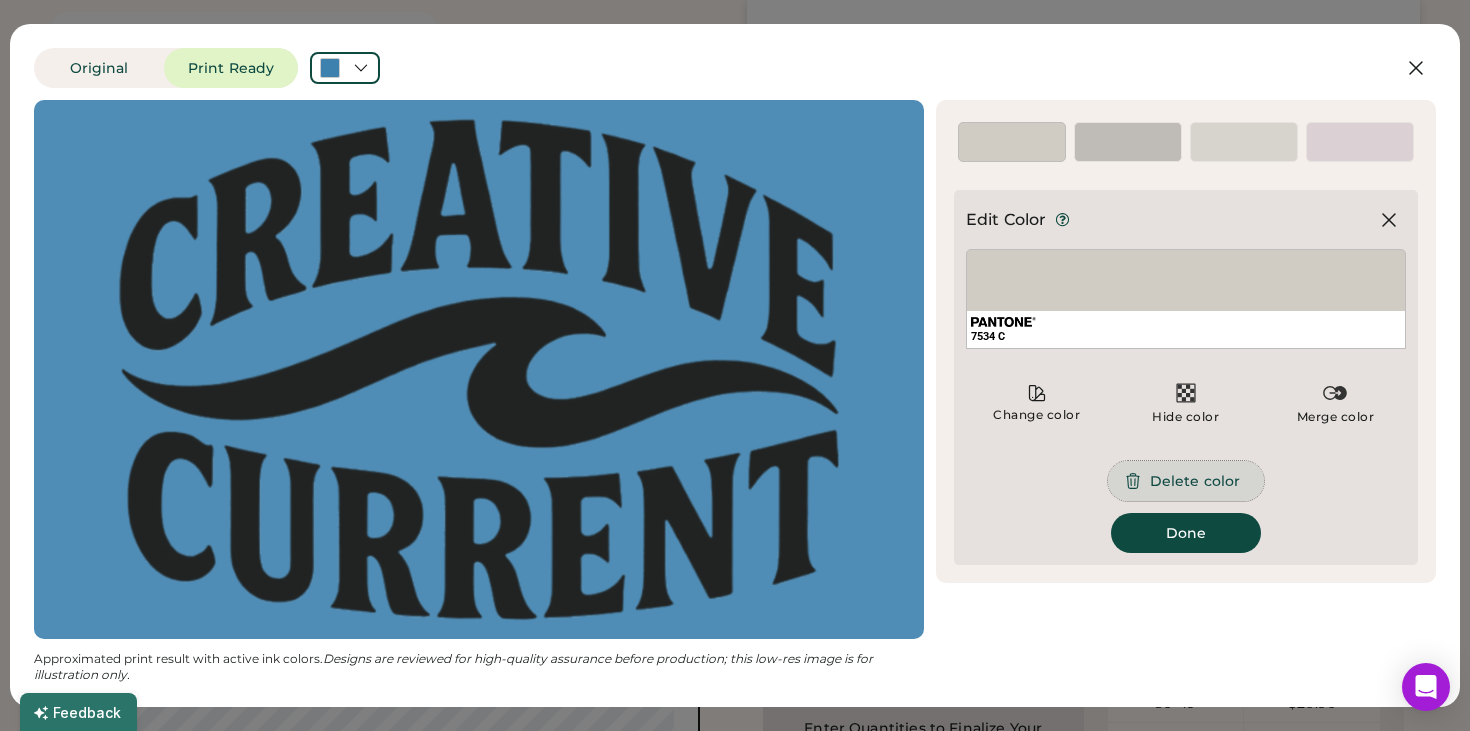 click on "Delete color" at bounding box center (1186, 481) 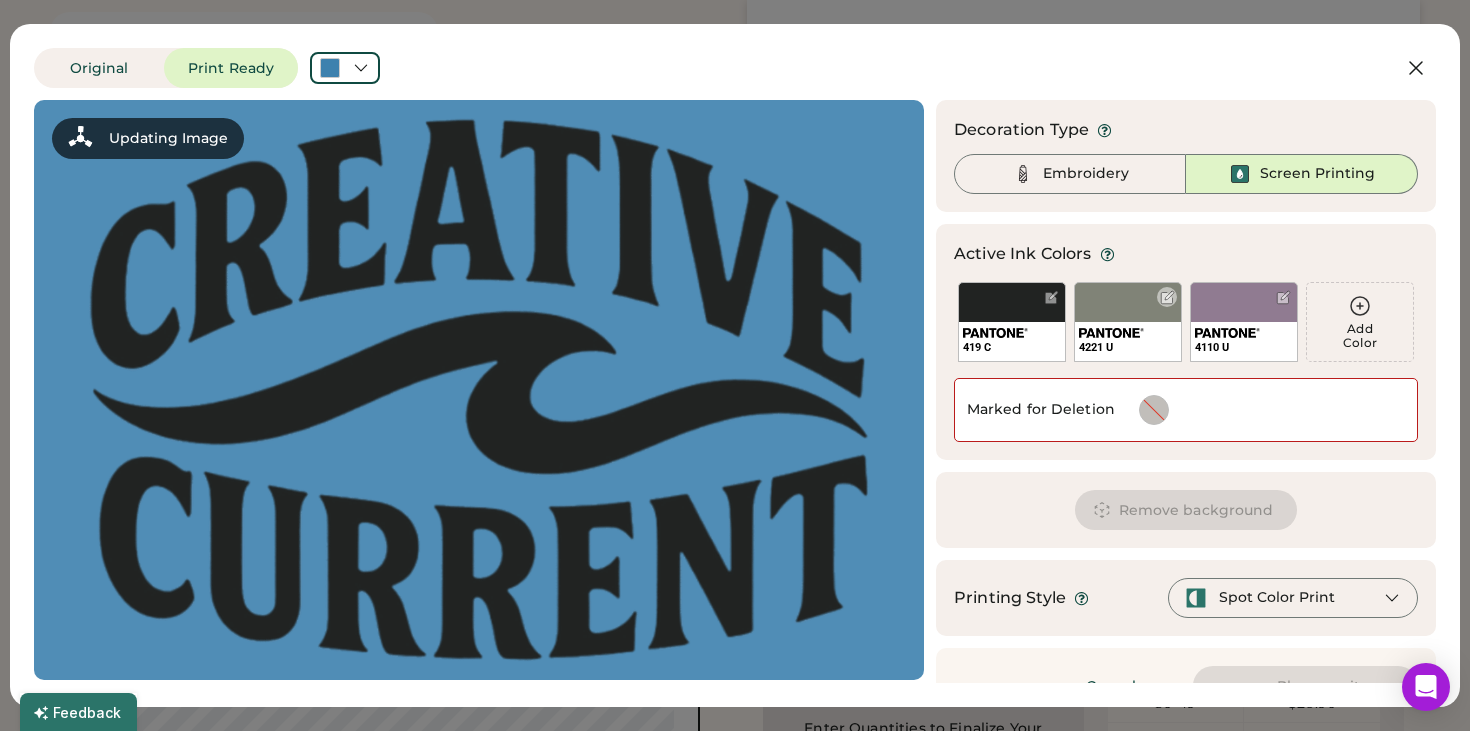 click at bounding box center [1167, 297] 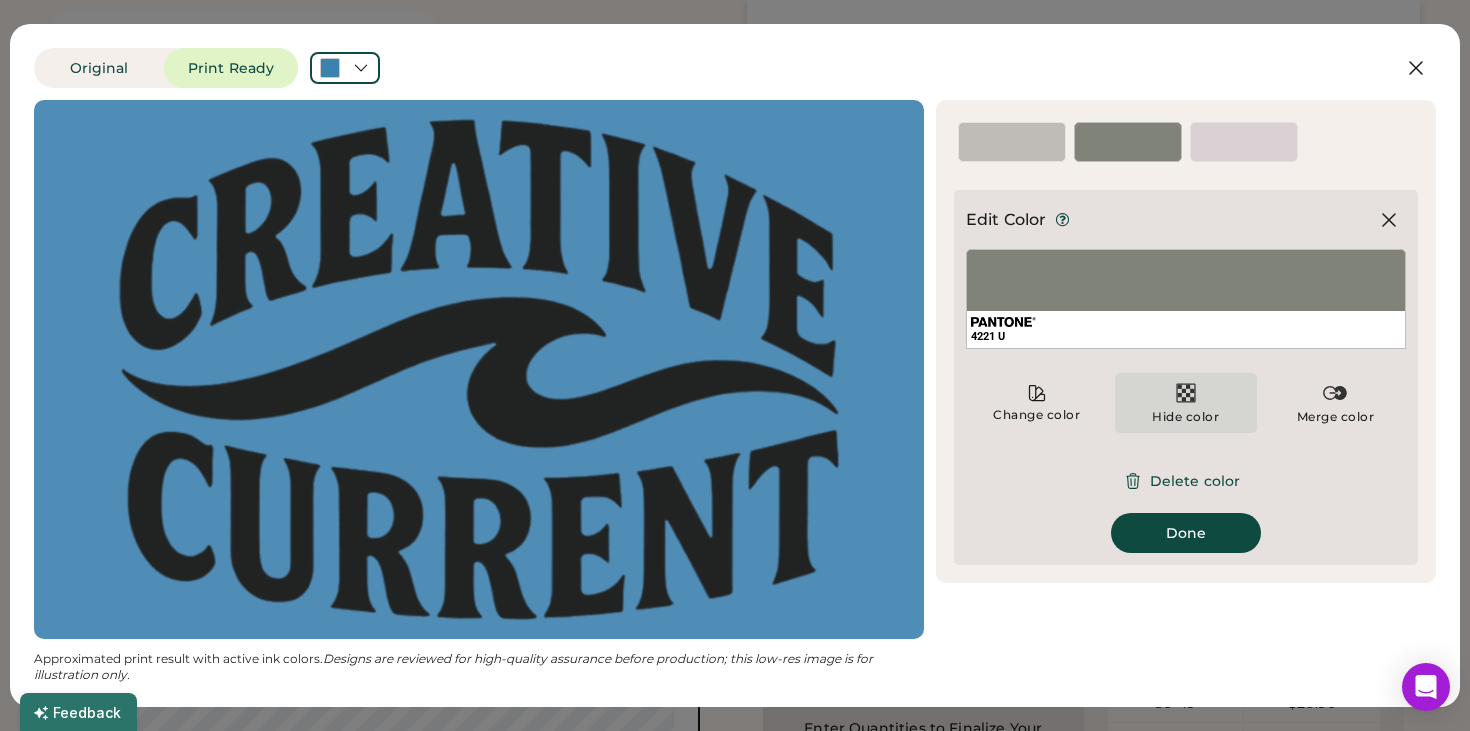 click on "Hide color" at bounding box center (1185, 417) 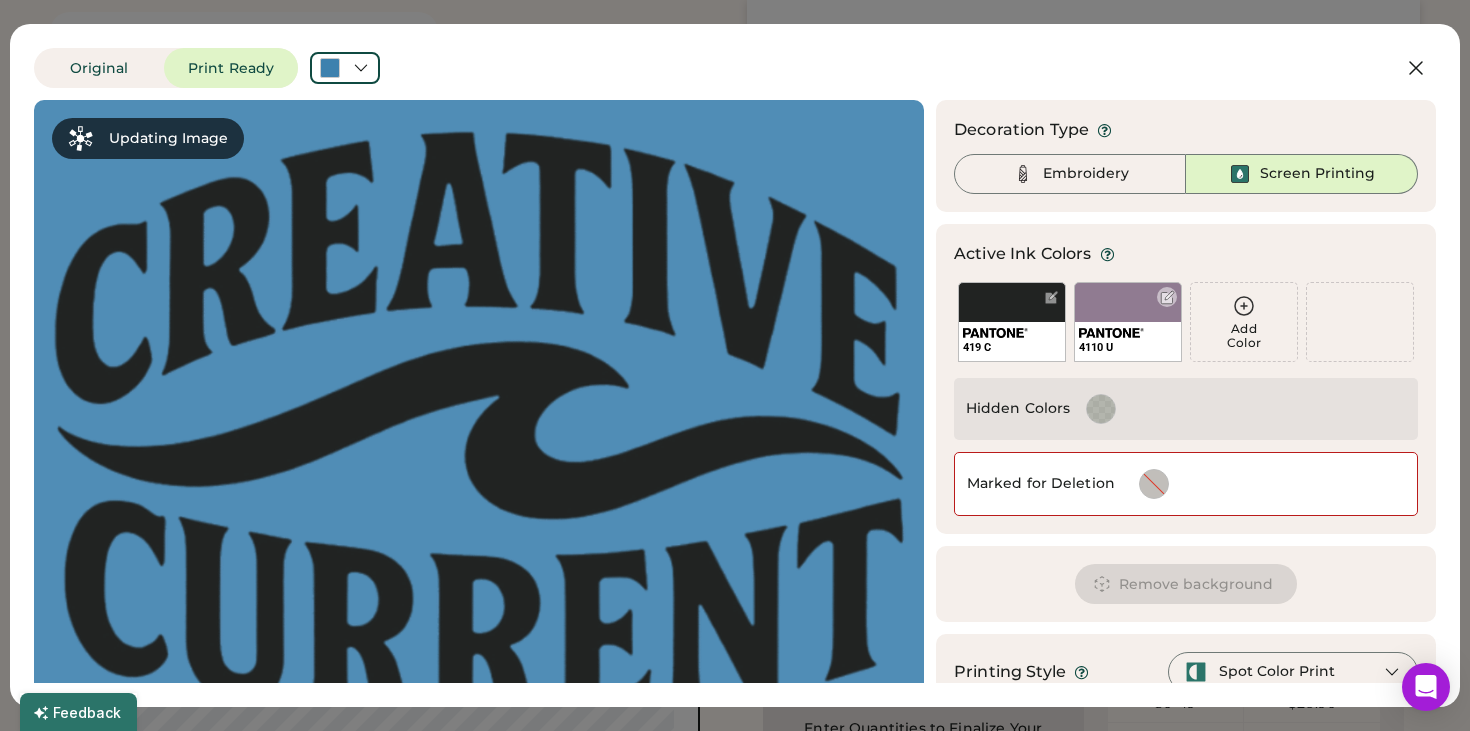 click at bounding box center [1167, 297] 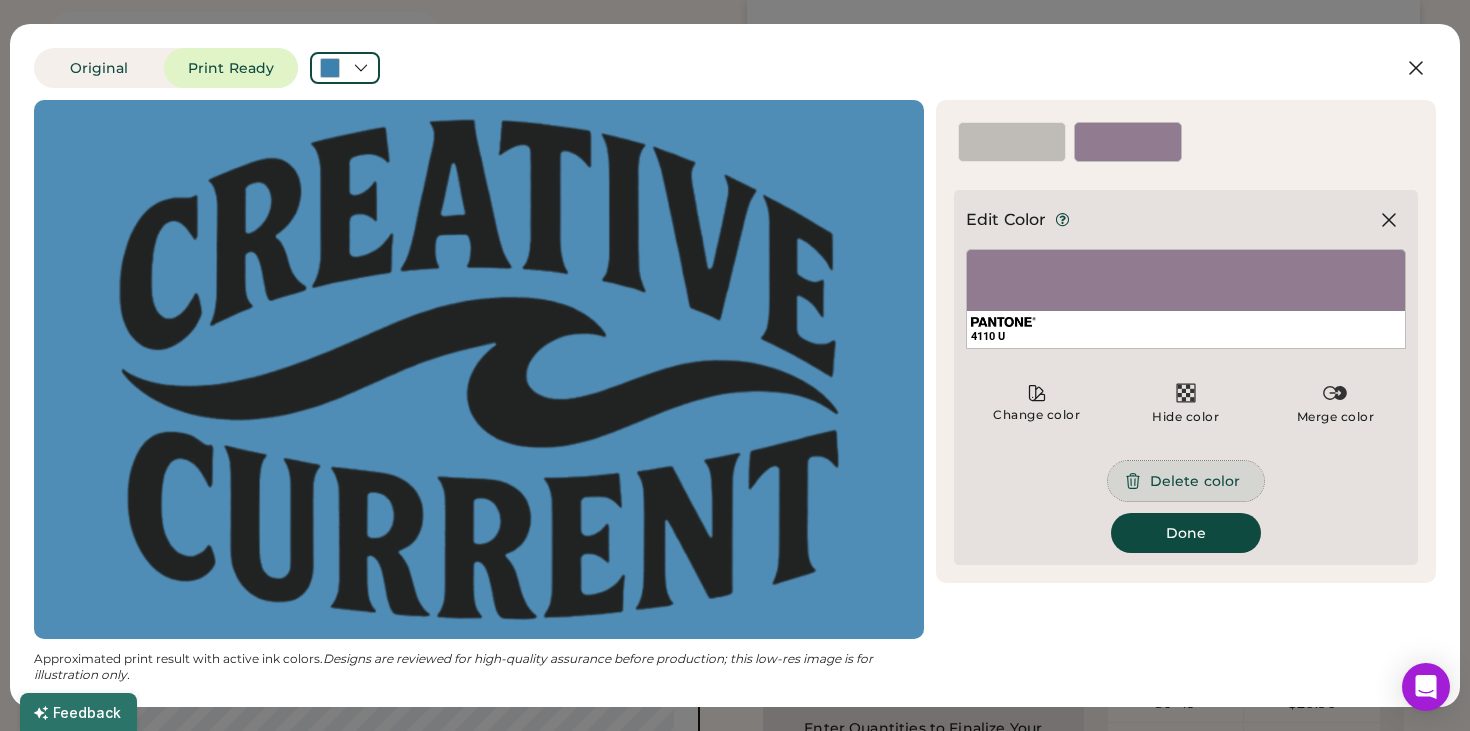 click on "Delete color" at bounding box center (1186, 481) 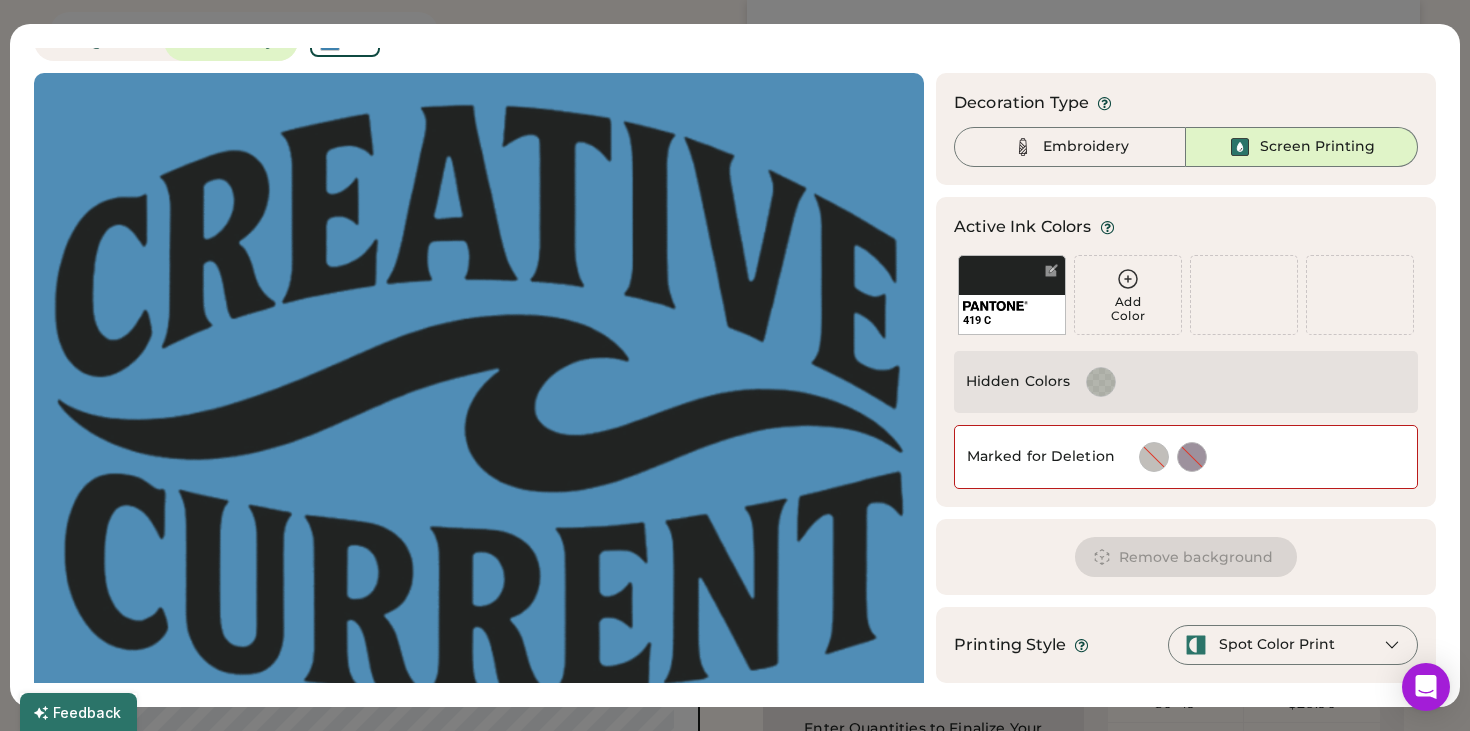 scroll, scrollTop: 32, scrollLeft: 0, axis: vertical 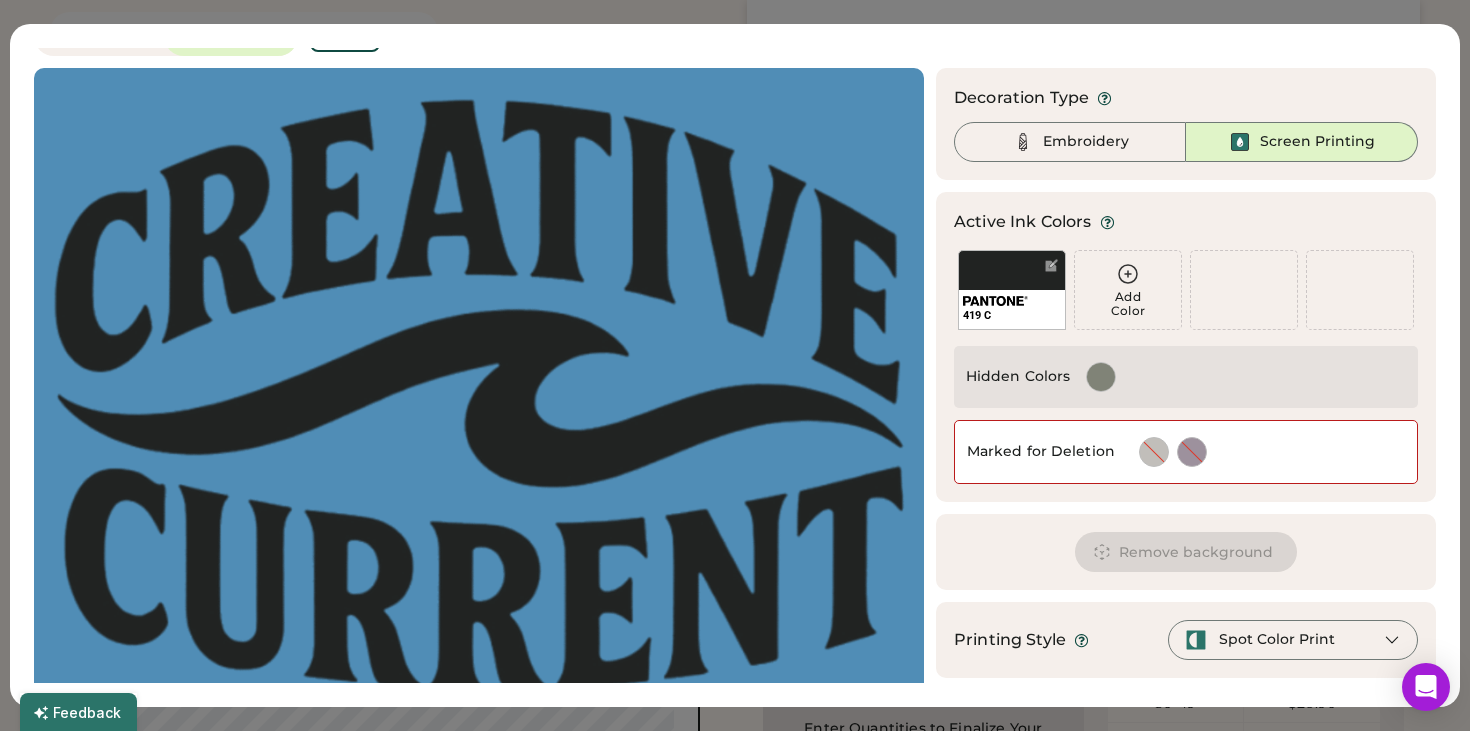 click at bounding box center (1101, 377) 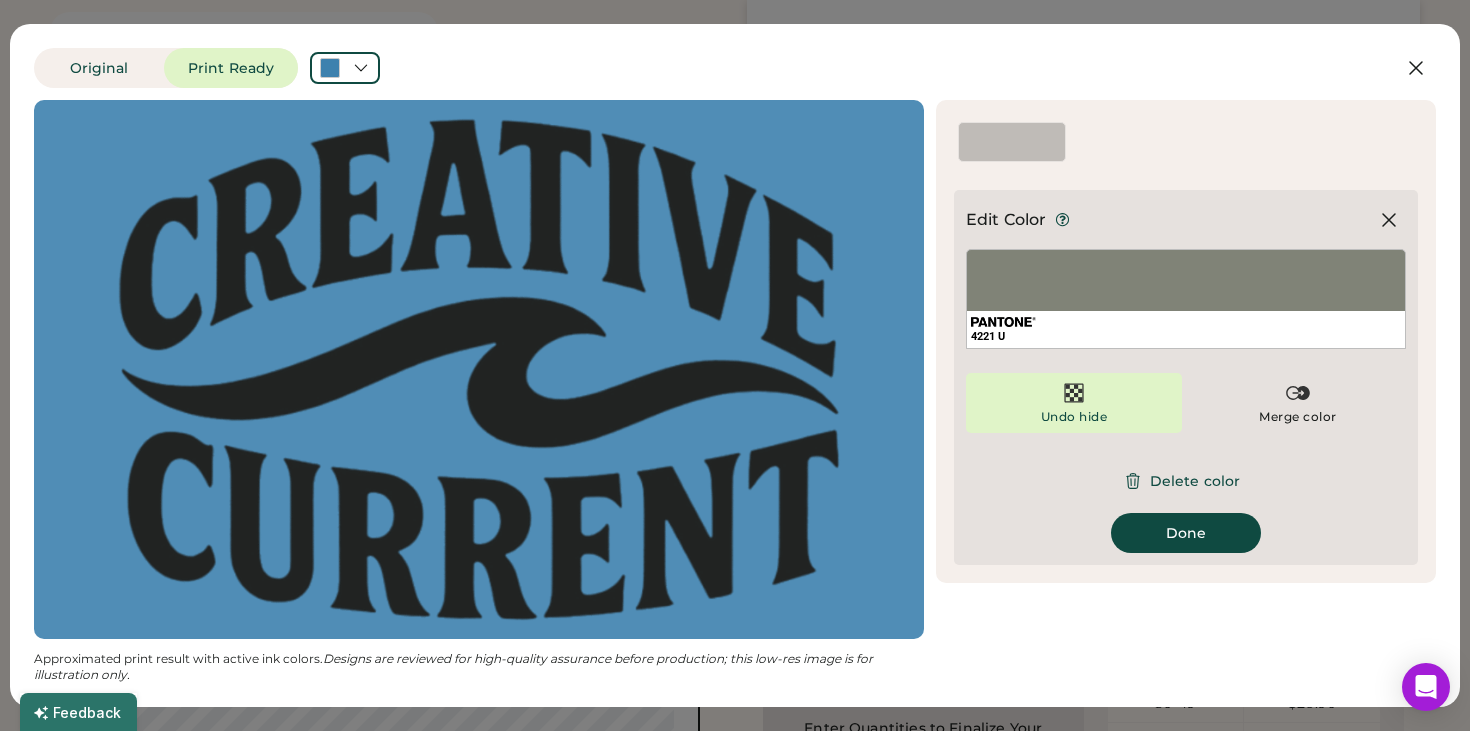 scroll, scrollTop: 0, scrollLeft: 0, axis: both 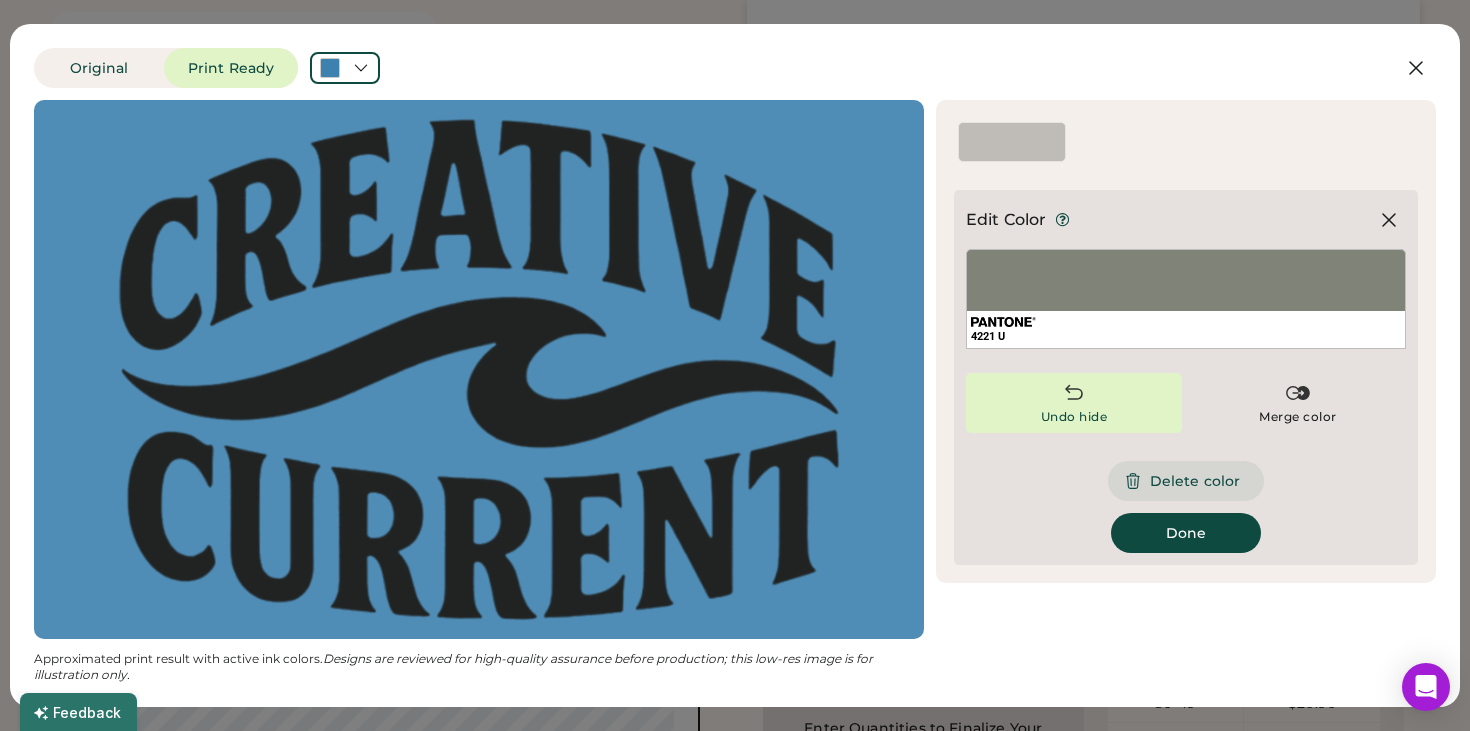 click on "Delete color" at bounding box center (1186, 481) 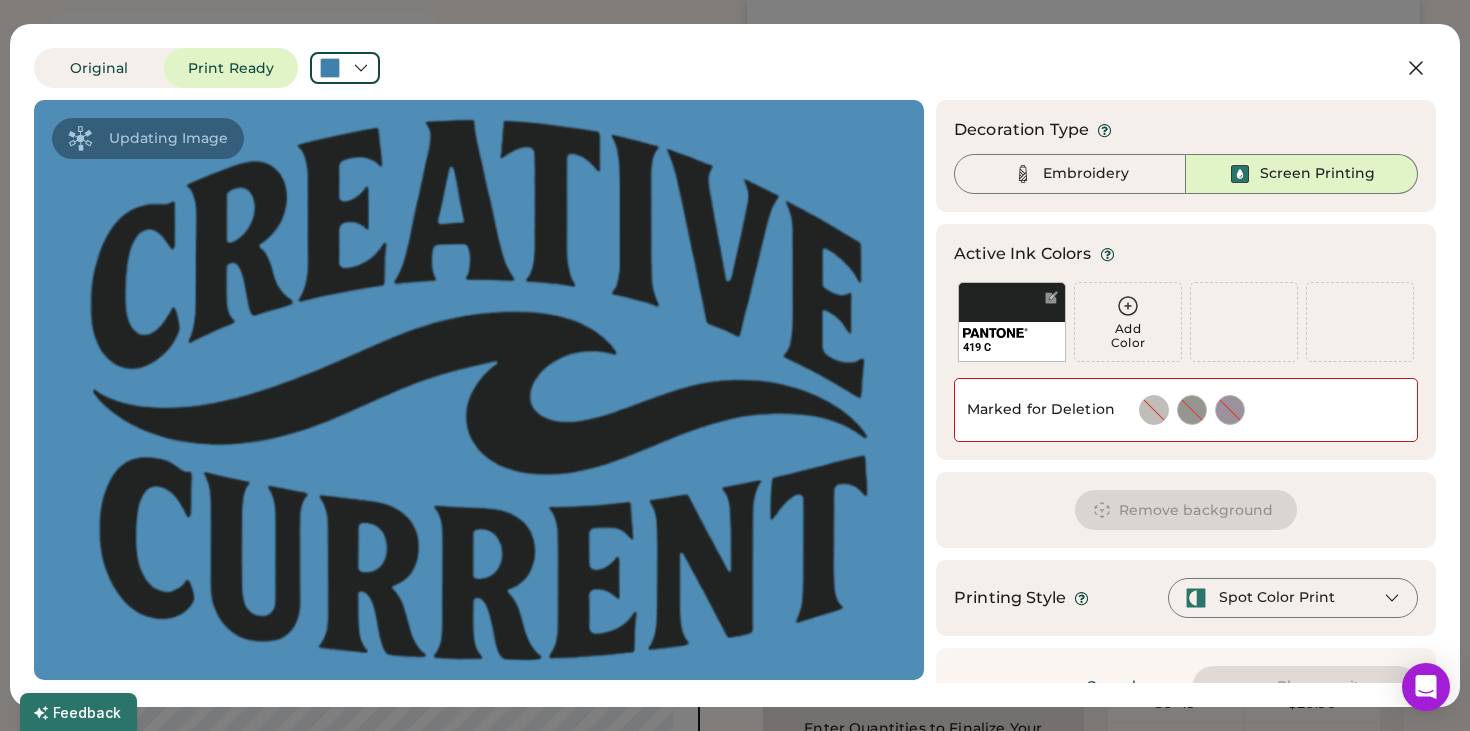 scroll, scrollTop: 41, scrollLeft: 0, axis: vertical 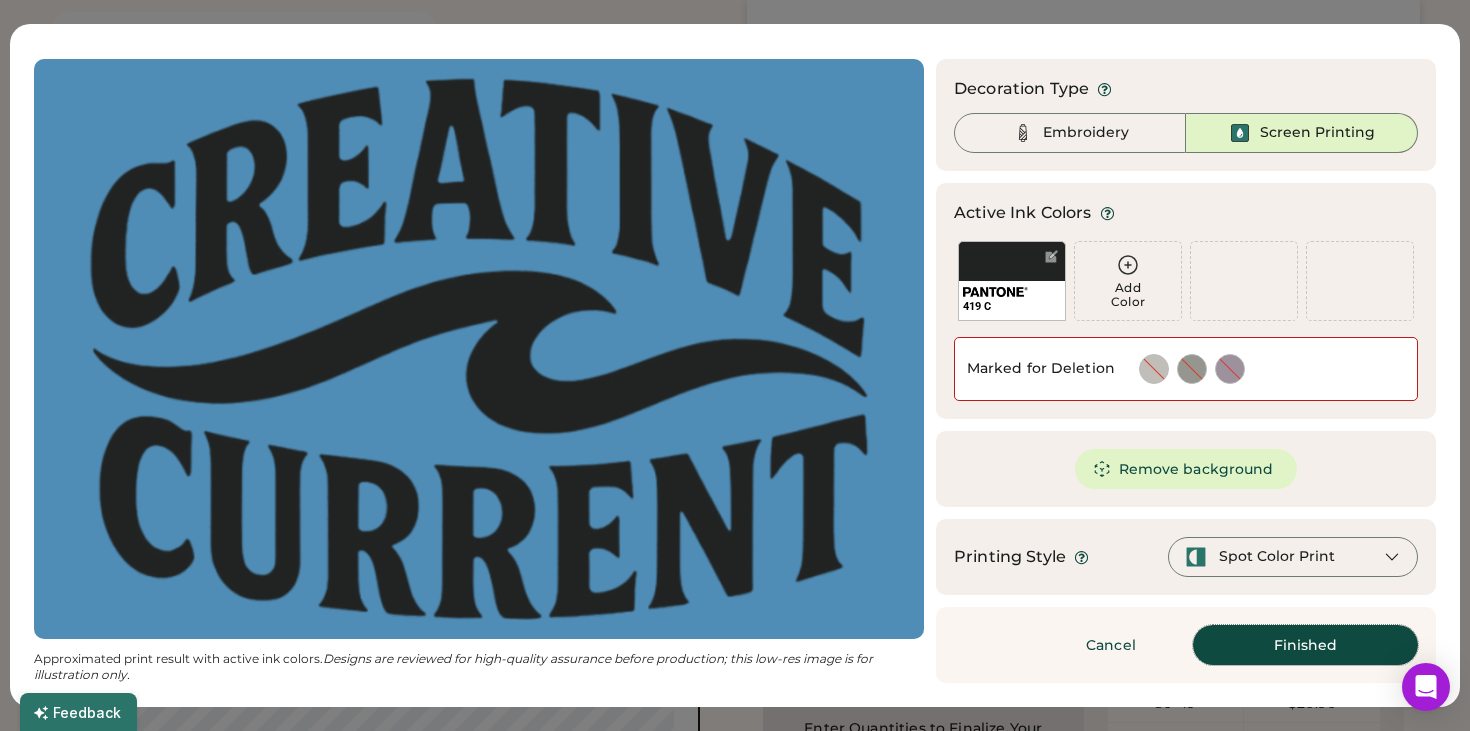 click on "Finished" at bounding box center (1305, 645) 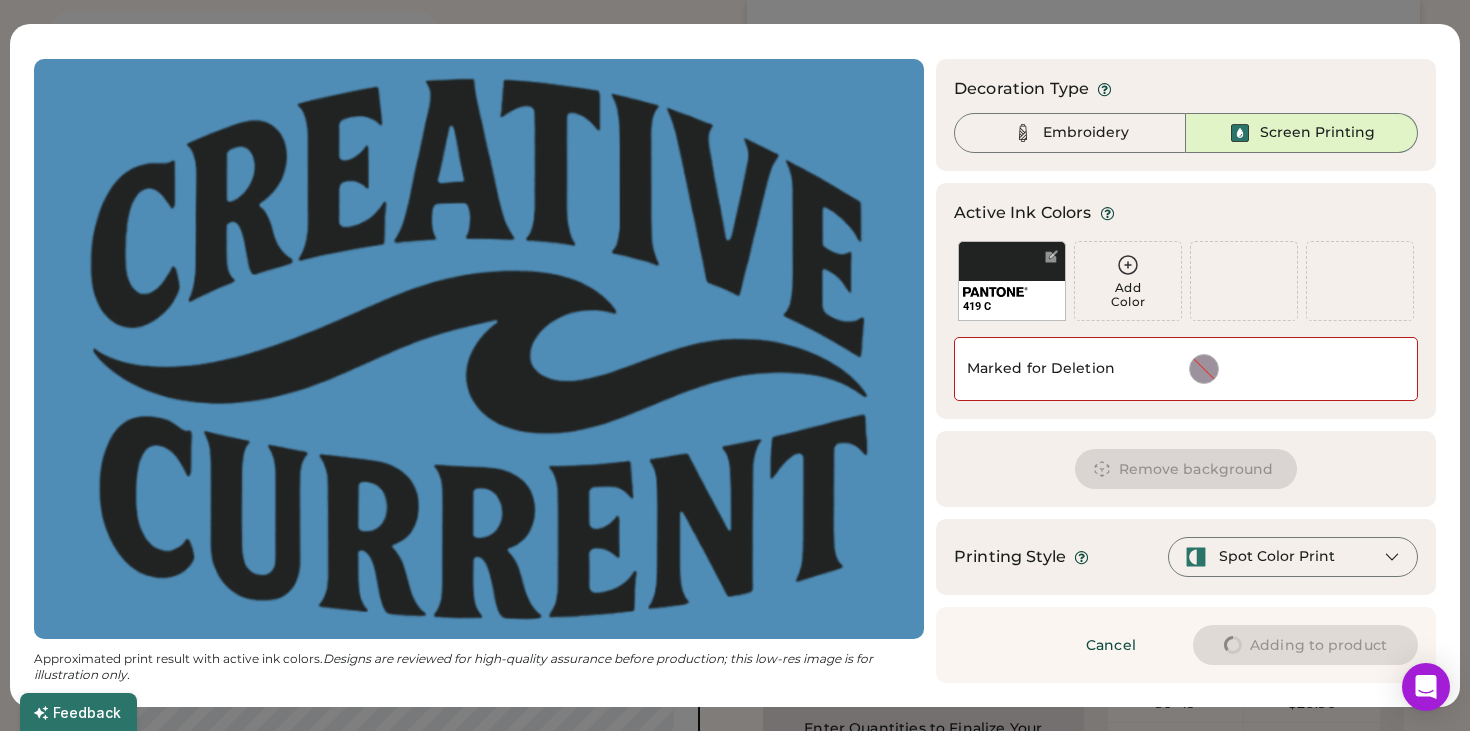 scroll, scrollTop: 0, scrollLeft: 0, axis: both 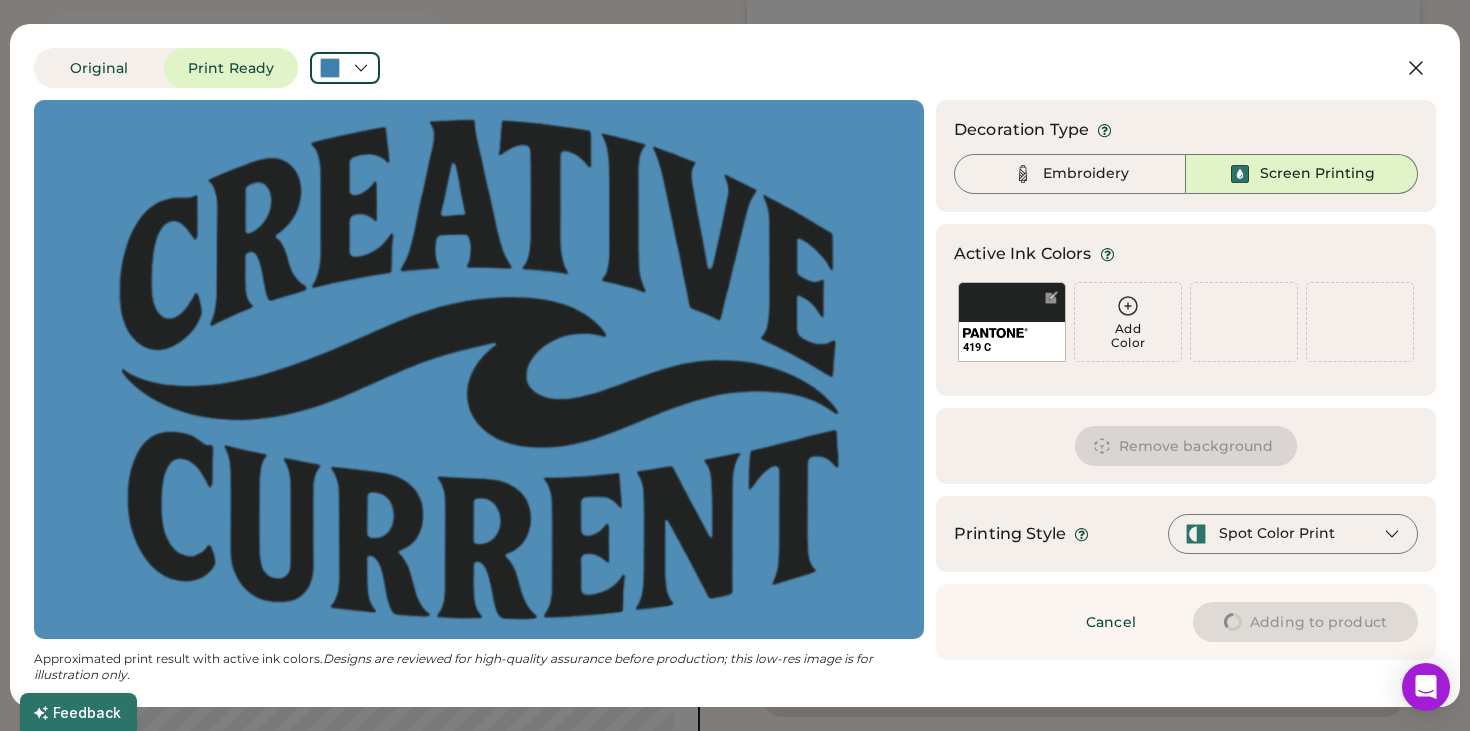 type on "****" 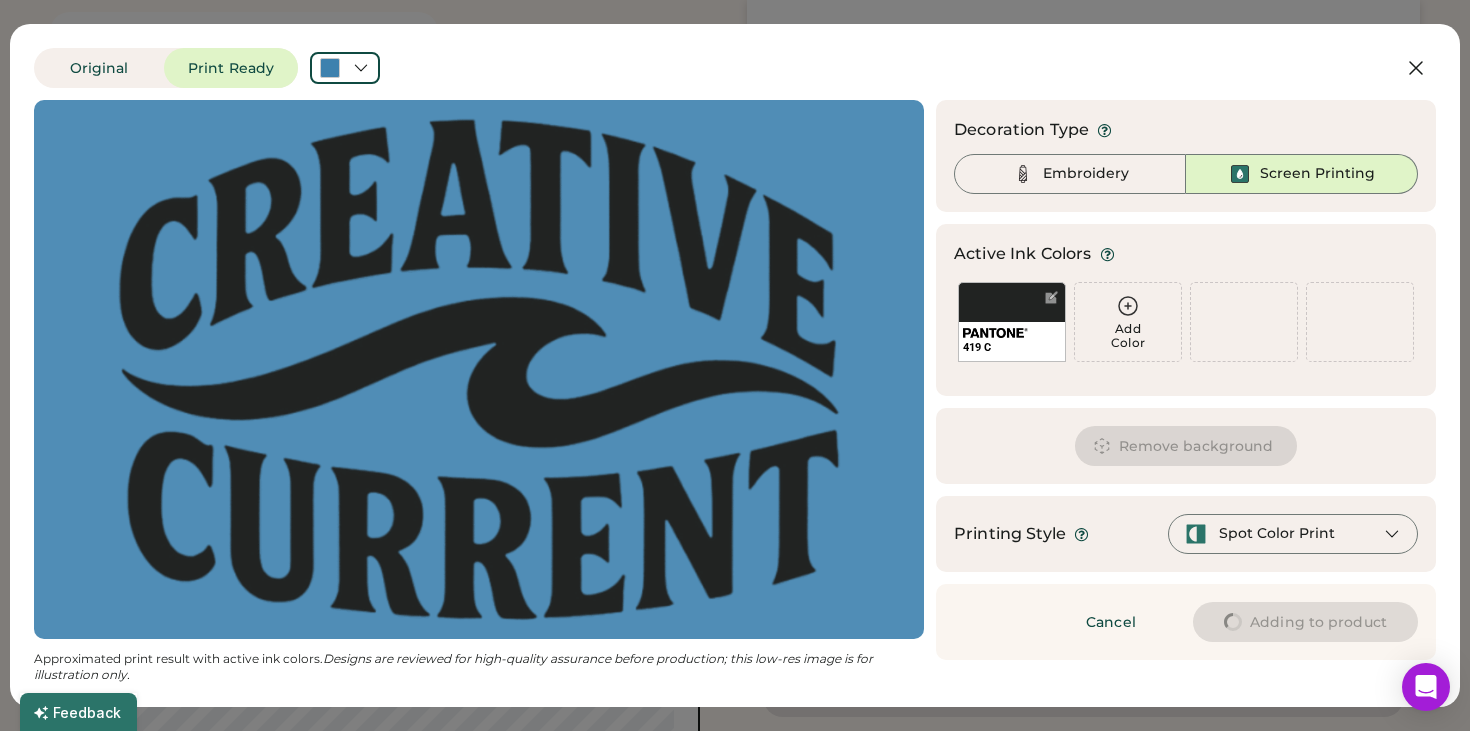 type on "****" 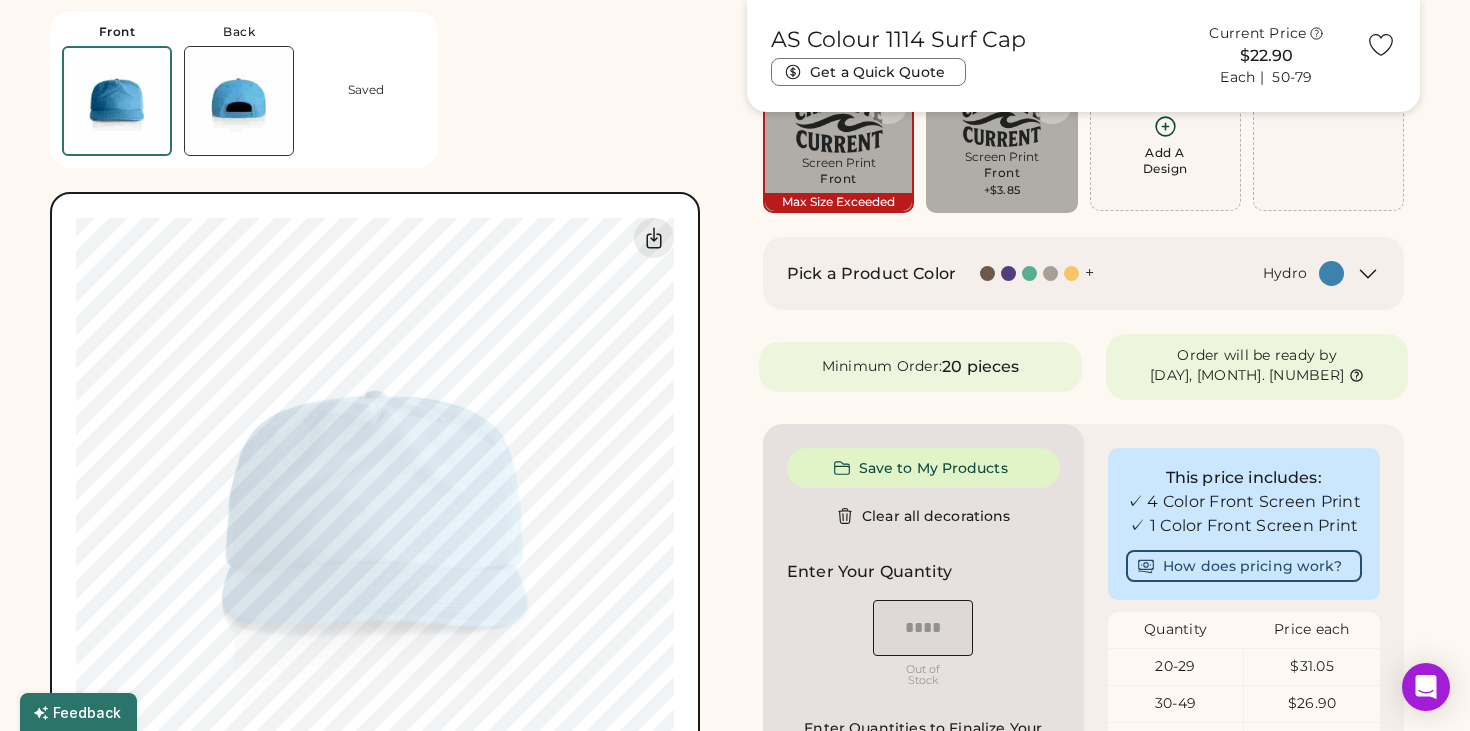 type on "****" 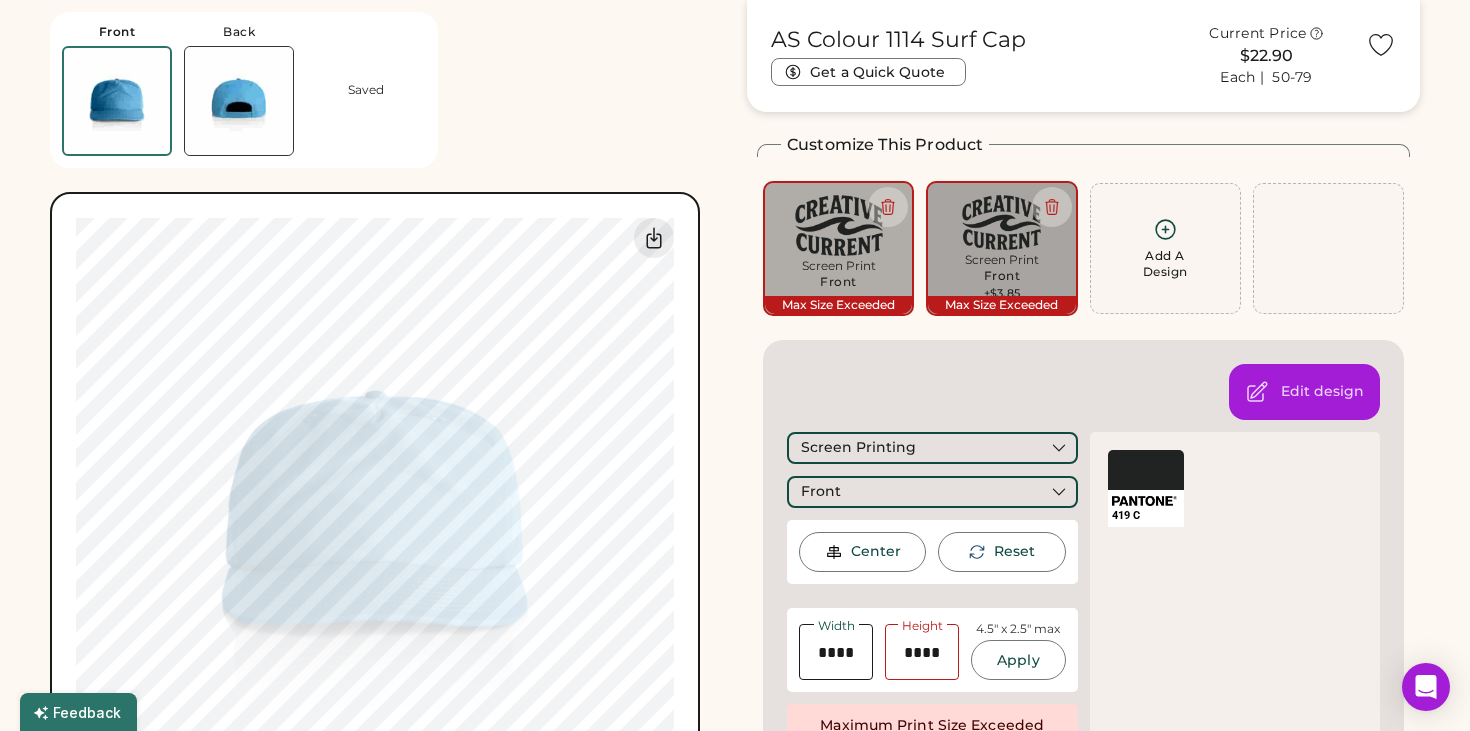 scroll, scrollTop: 77, scrollLeft: 0, axis: vertical 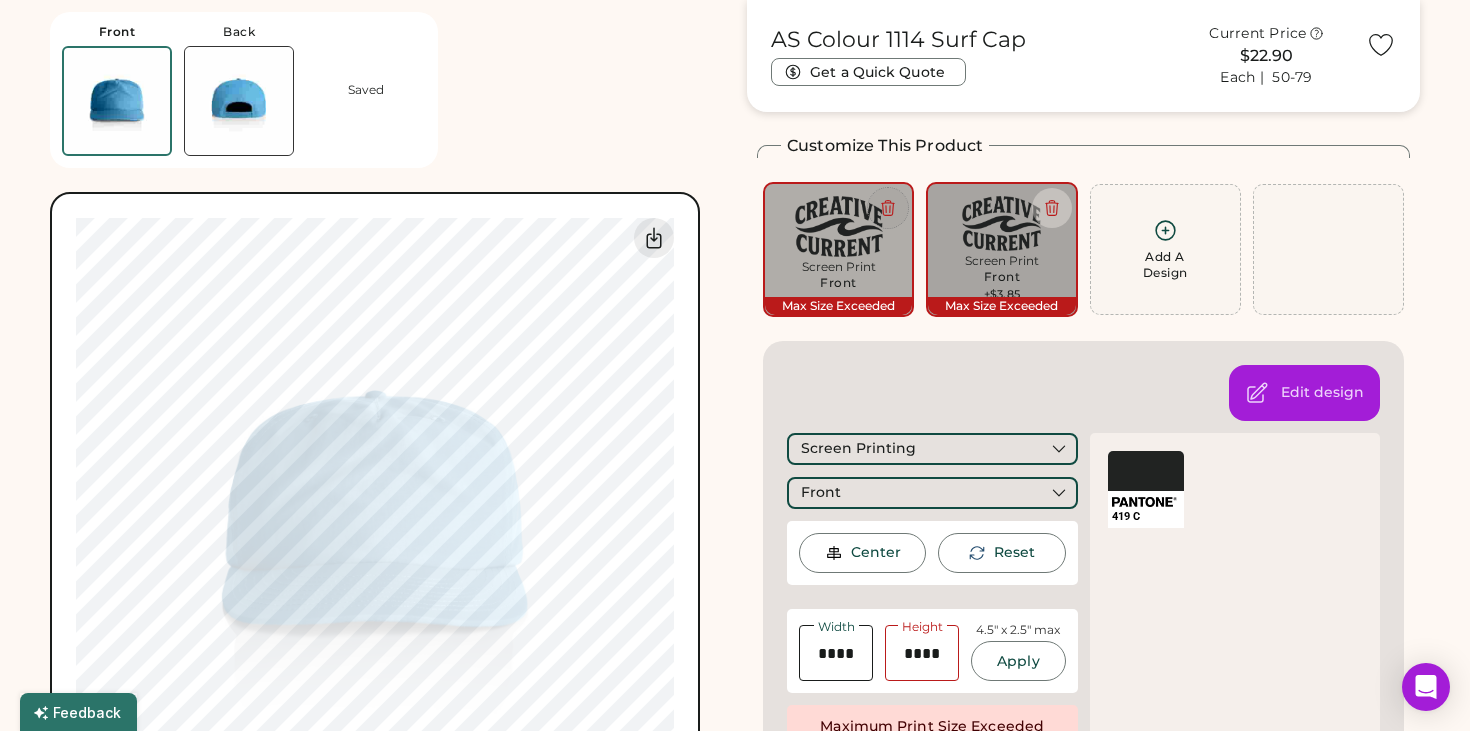 click 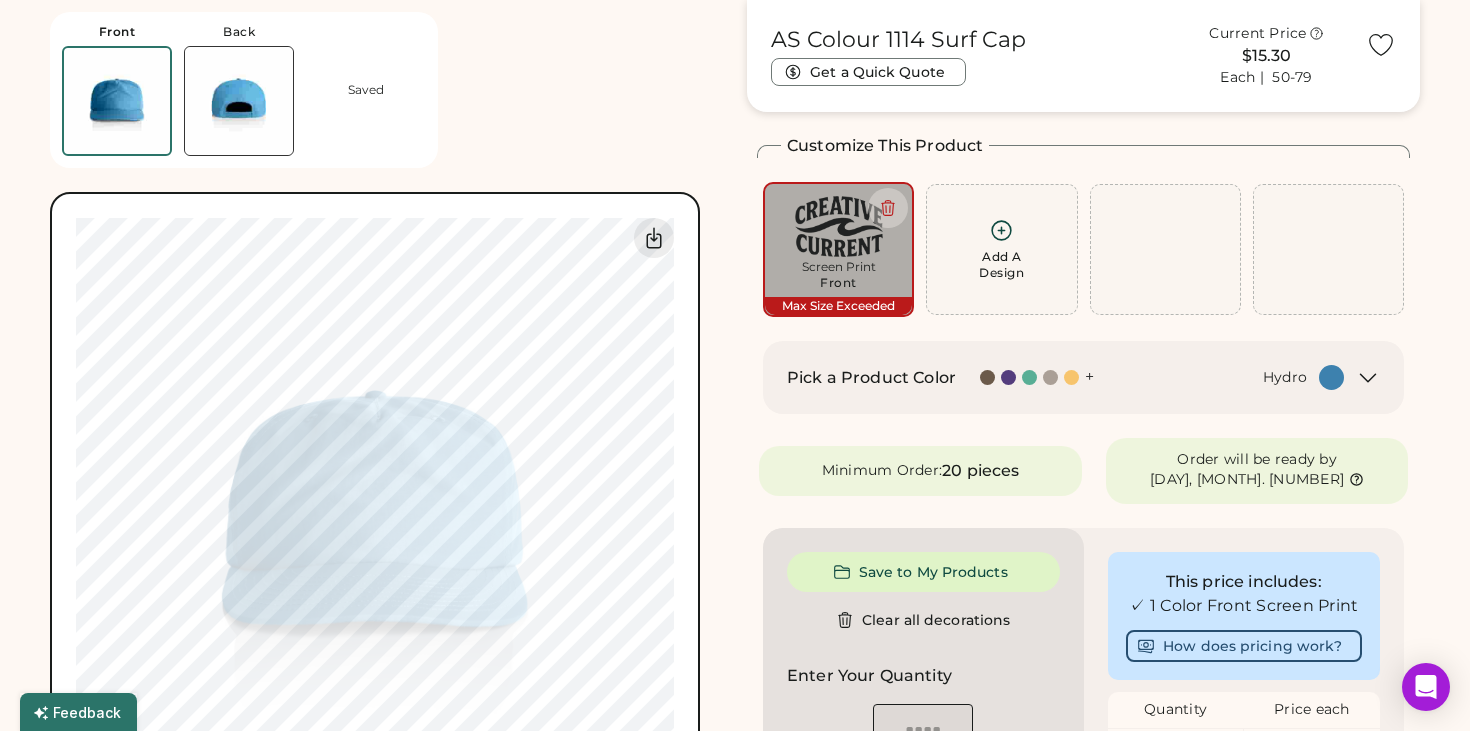 type on "****" 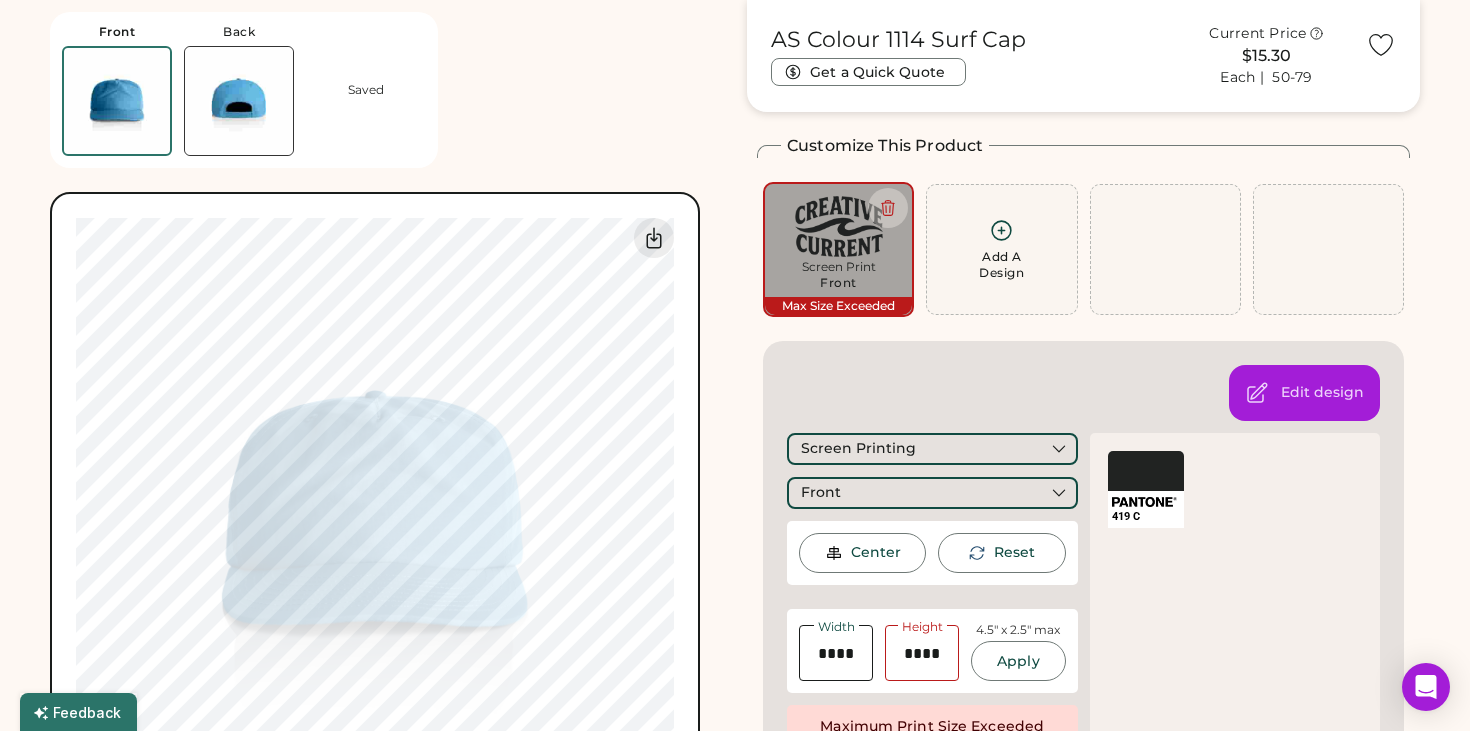 type on "****" 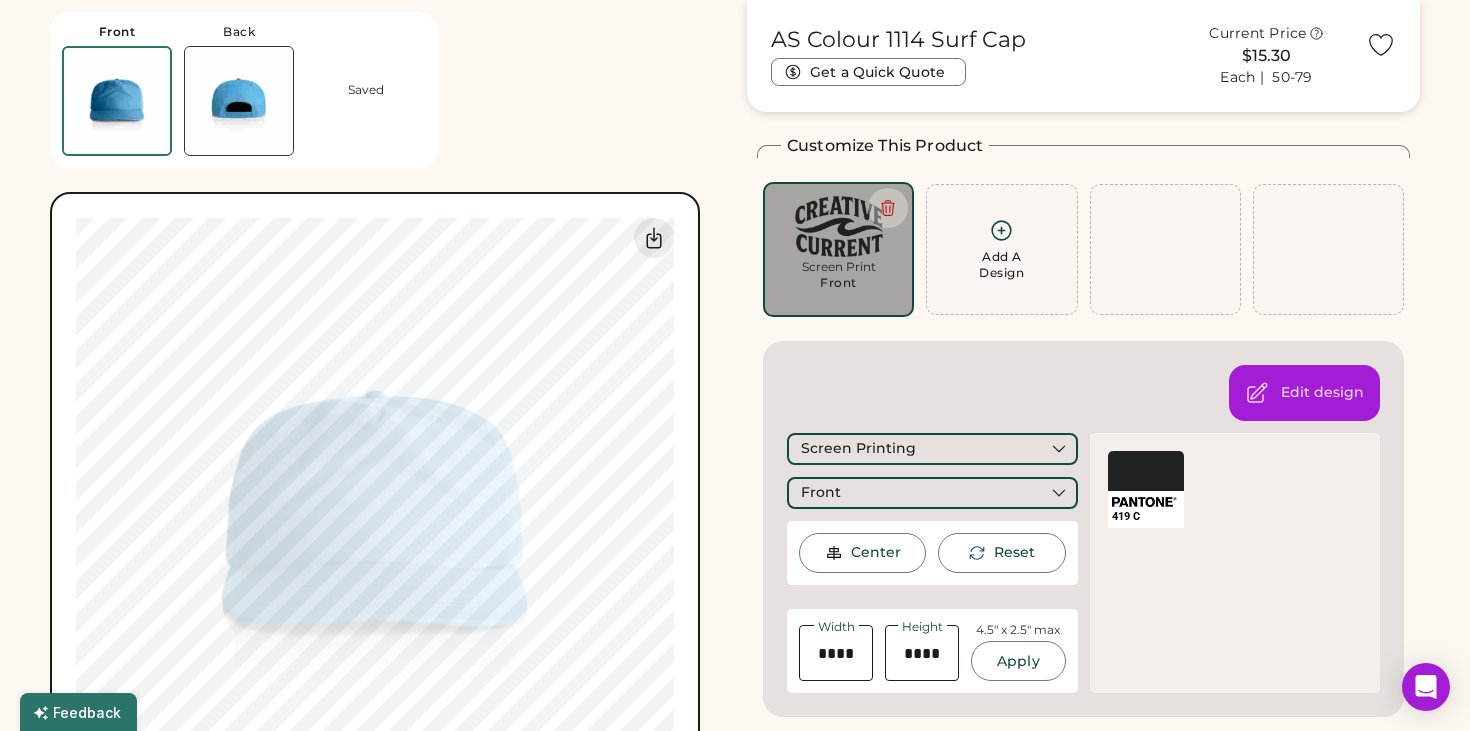 type on "****" 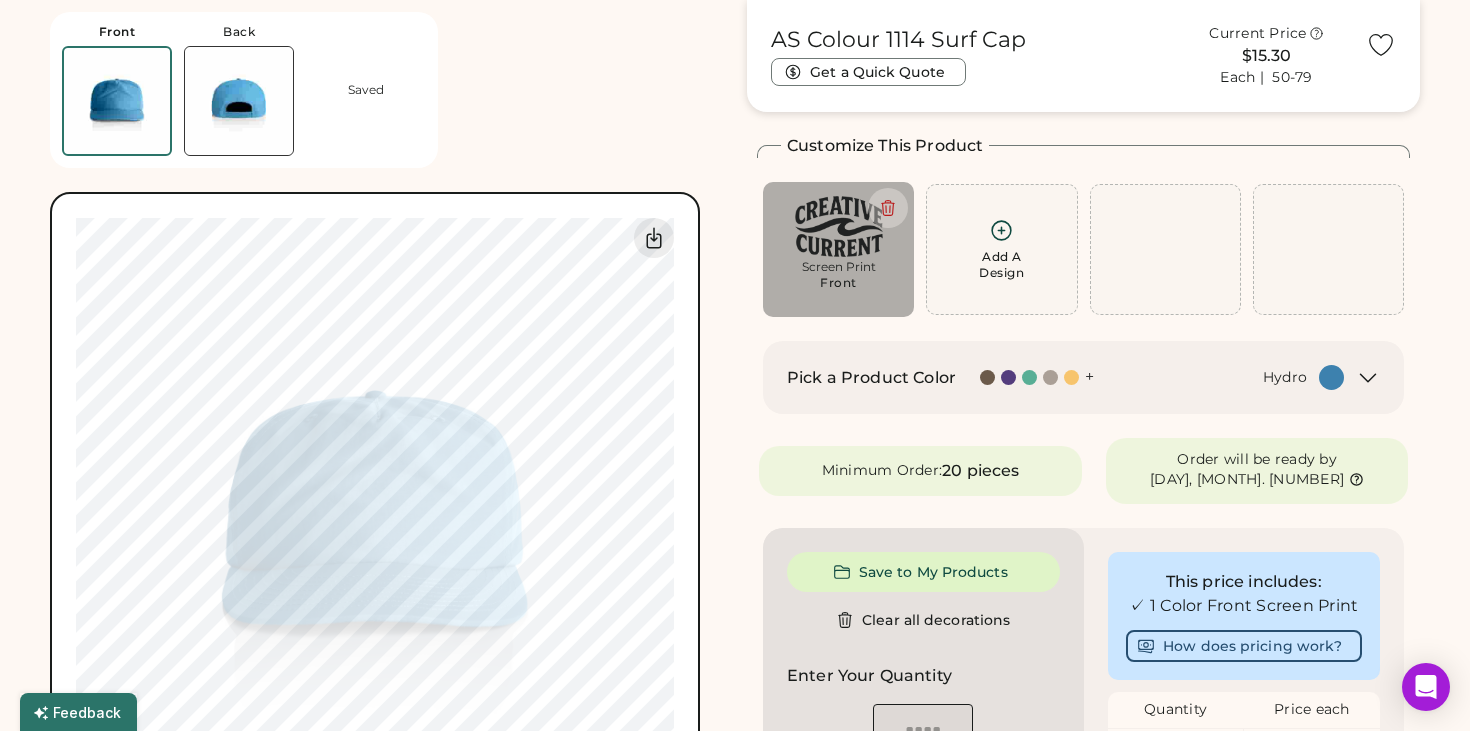 type on "****" 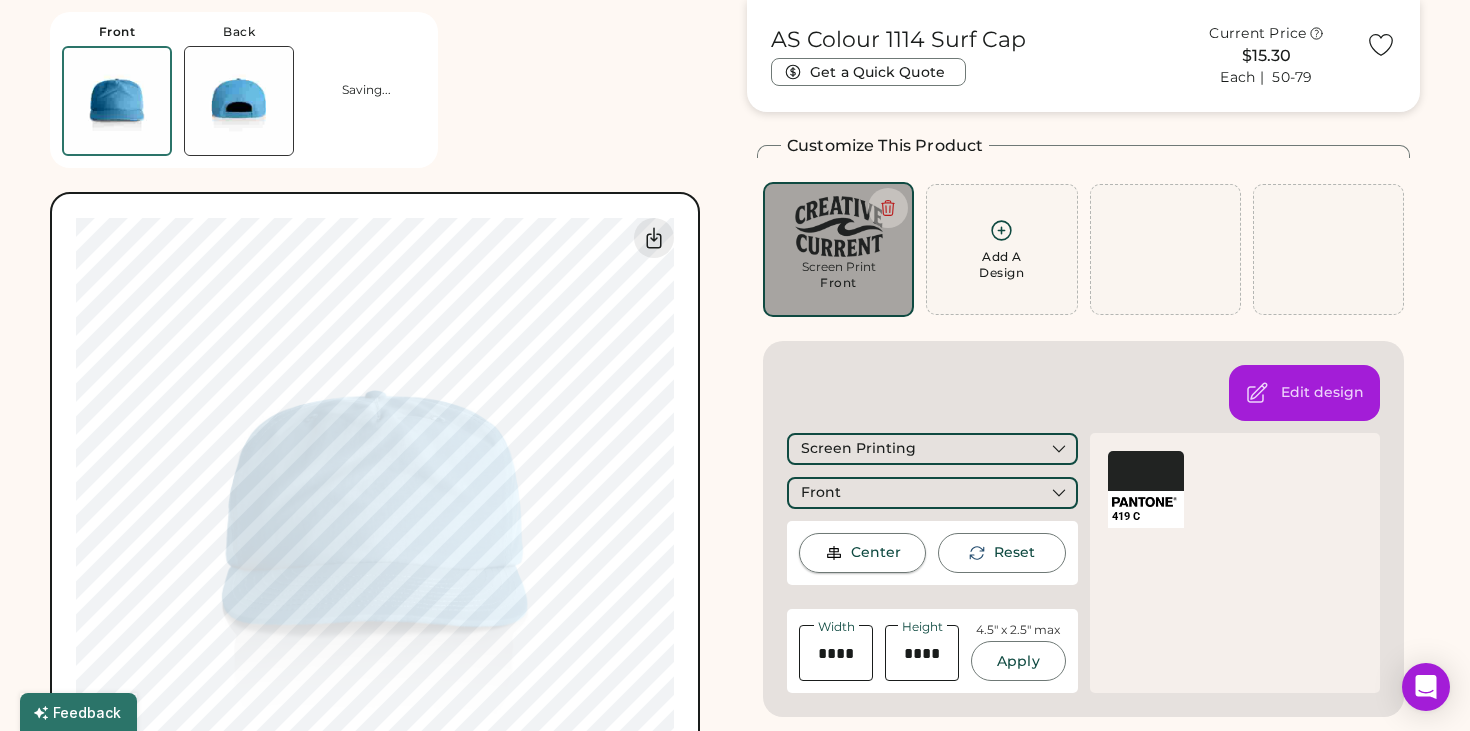 click on "Center" at bounding box center (876, 553) 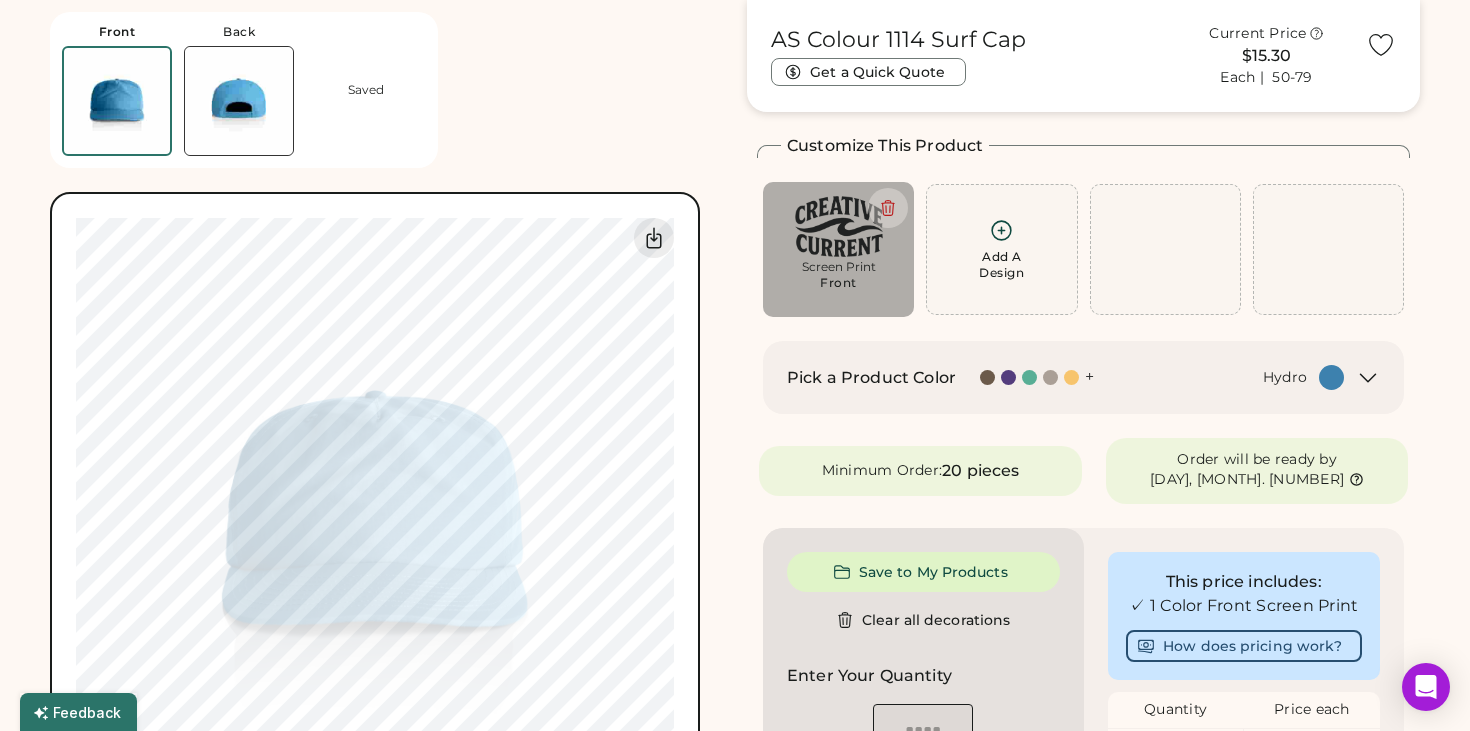 click 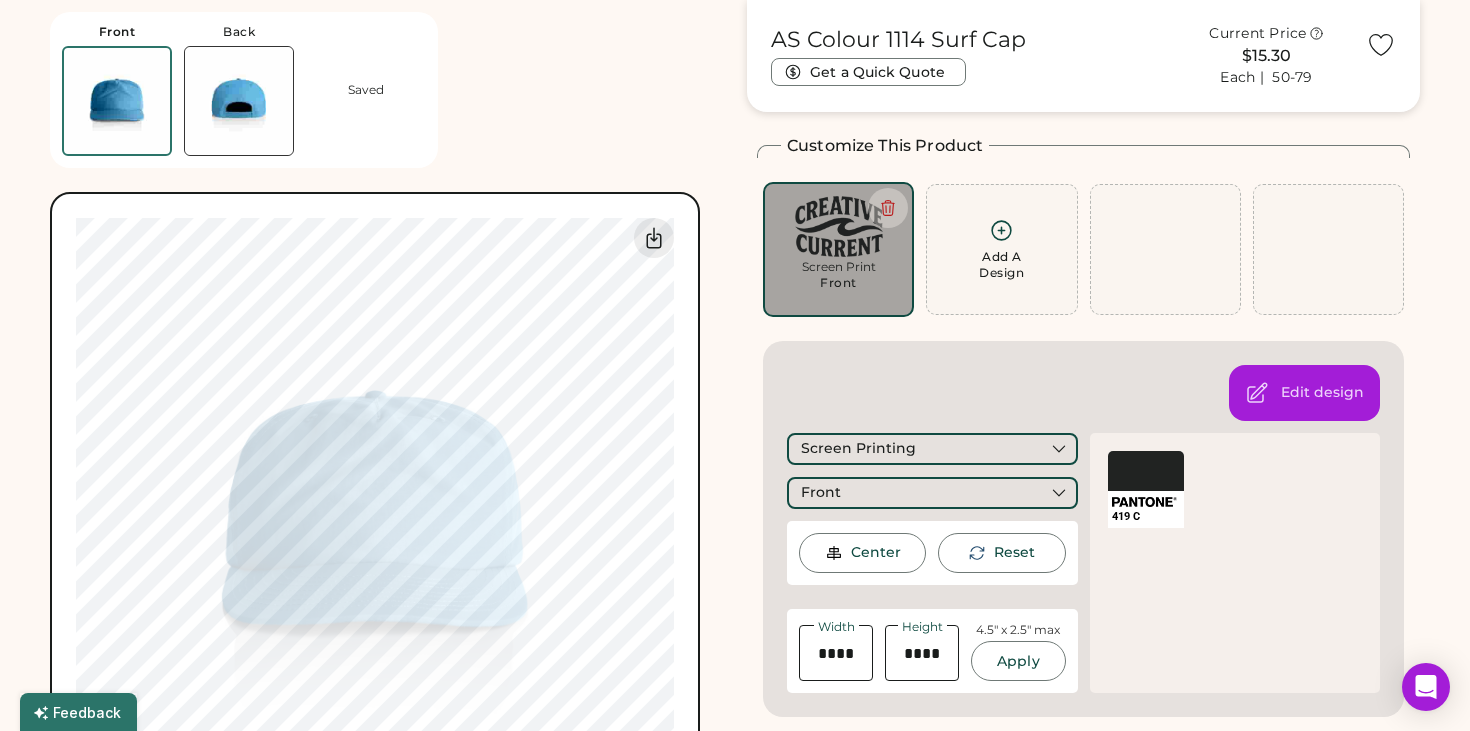 click on "Front Back Saved Switch to back    My uploaded designs Upload new design
SVG, Ai, PDF, EPS, PSD Non-preferred files:
PNG, JPG, TIFF Max File Size: 25MB    Guidelines are approximate; our team will confirm the correct placement. 0% 0%    AS Colour 1114 Surf Cap    Get a Quick Quote Current Price    $15.30 Each |  50-79    Customize This Product    Add A
Design
Screen Print Front Max Size Exceeded       Add A
Design
+$0.00  Max Size Exceeded       Add A
Design    Edit design Screen Printing    Front    Center    Reset Width Height 4.5" x 2.5" max Apply Maximum Print Size Exceeded Resize to fit 419 C Pick a Product Color + Hydro    Minimum Order:  20 pieces Order will be ready by Wednesday, Aug. 6        Save to My Products    Clear all decorations Enter Your Quantity OSFM Out of
Stock Enter Quantities to Finalize Your Order Minimum Order Quantity is 20 Pieces Special instructions Add to cart This price includes: ✓ 1 Color Front Screen Print    How does pricing work? Quantity" at bounding box center (735, 895) 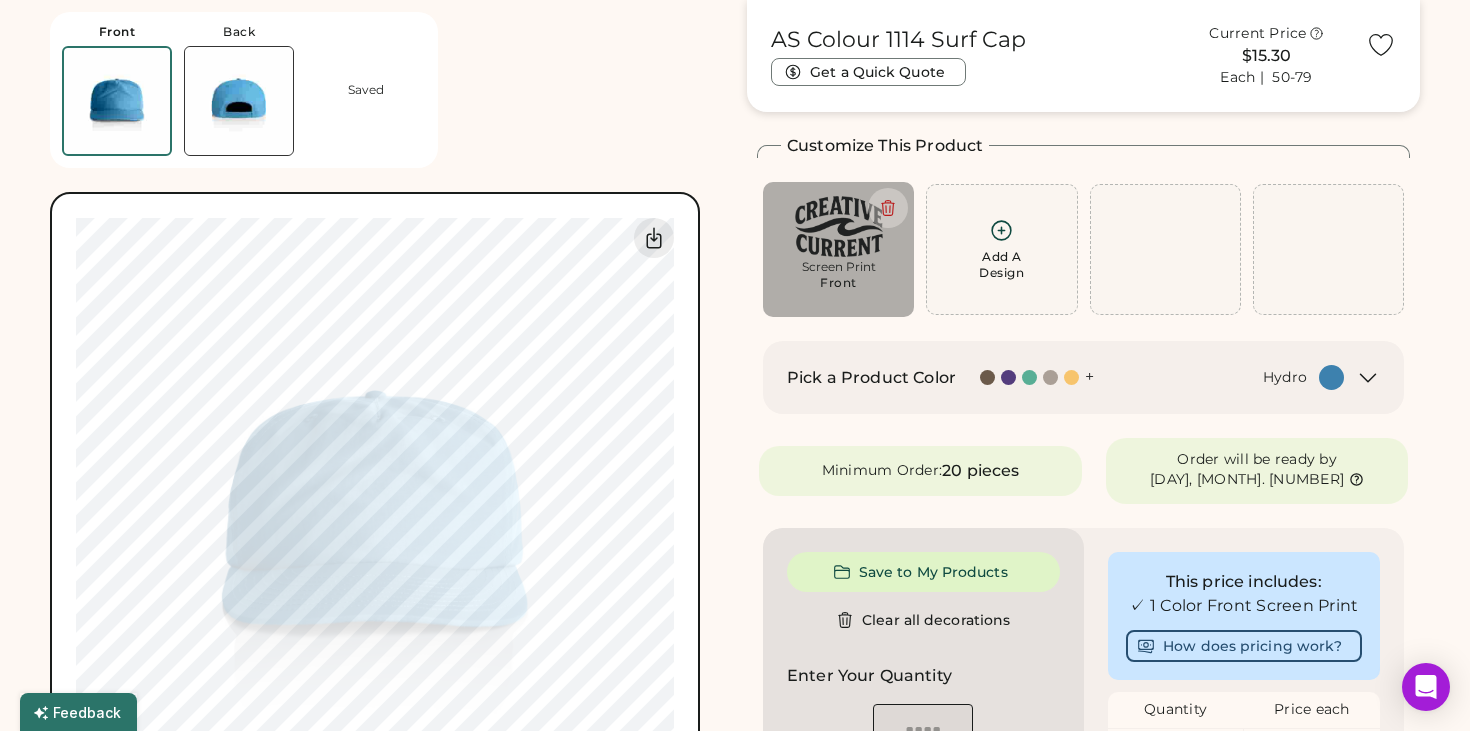 type on "****" 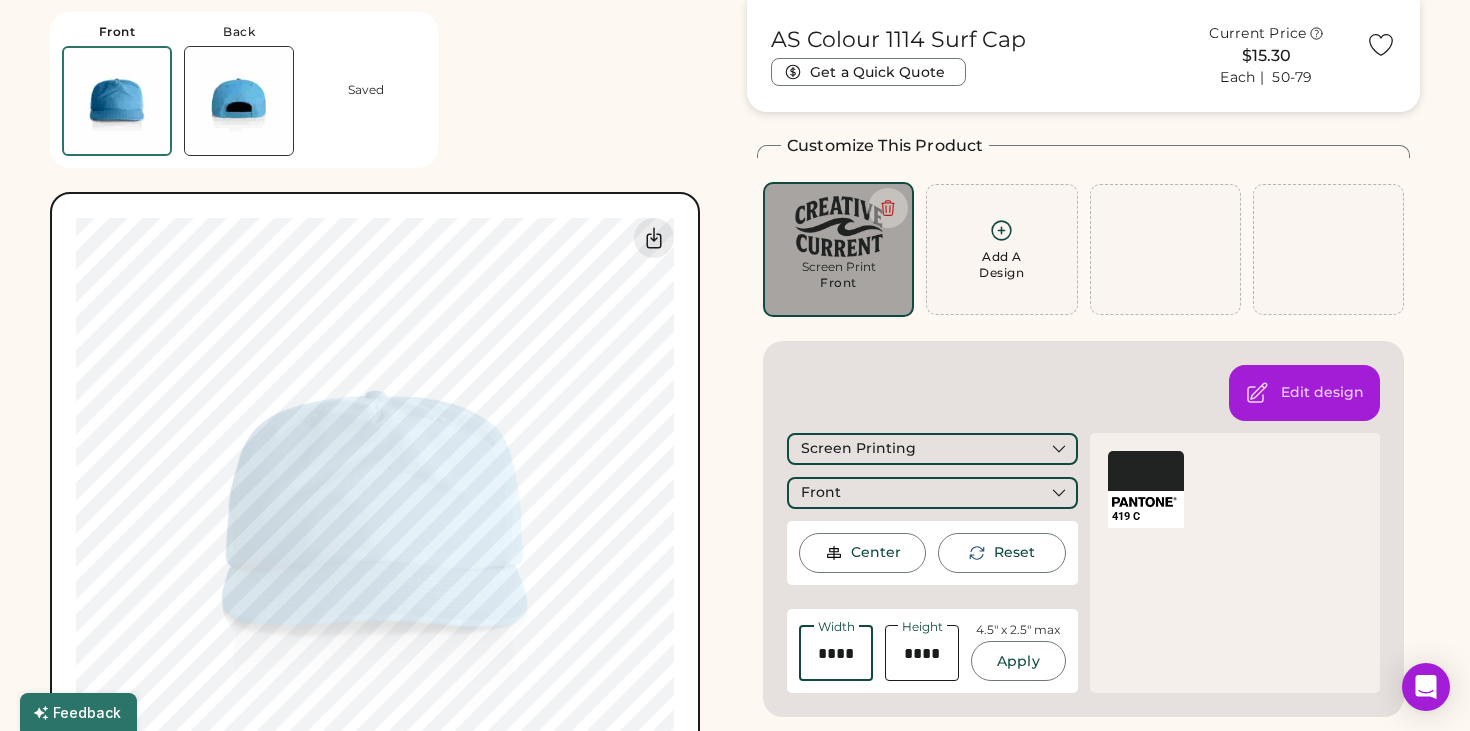 click at bounding box center [836, 653] 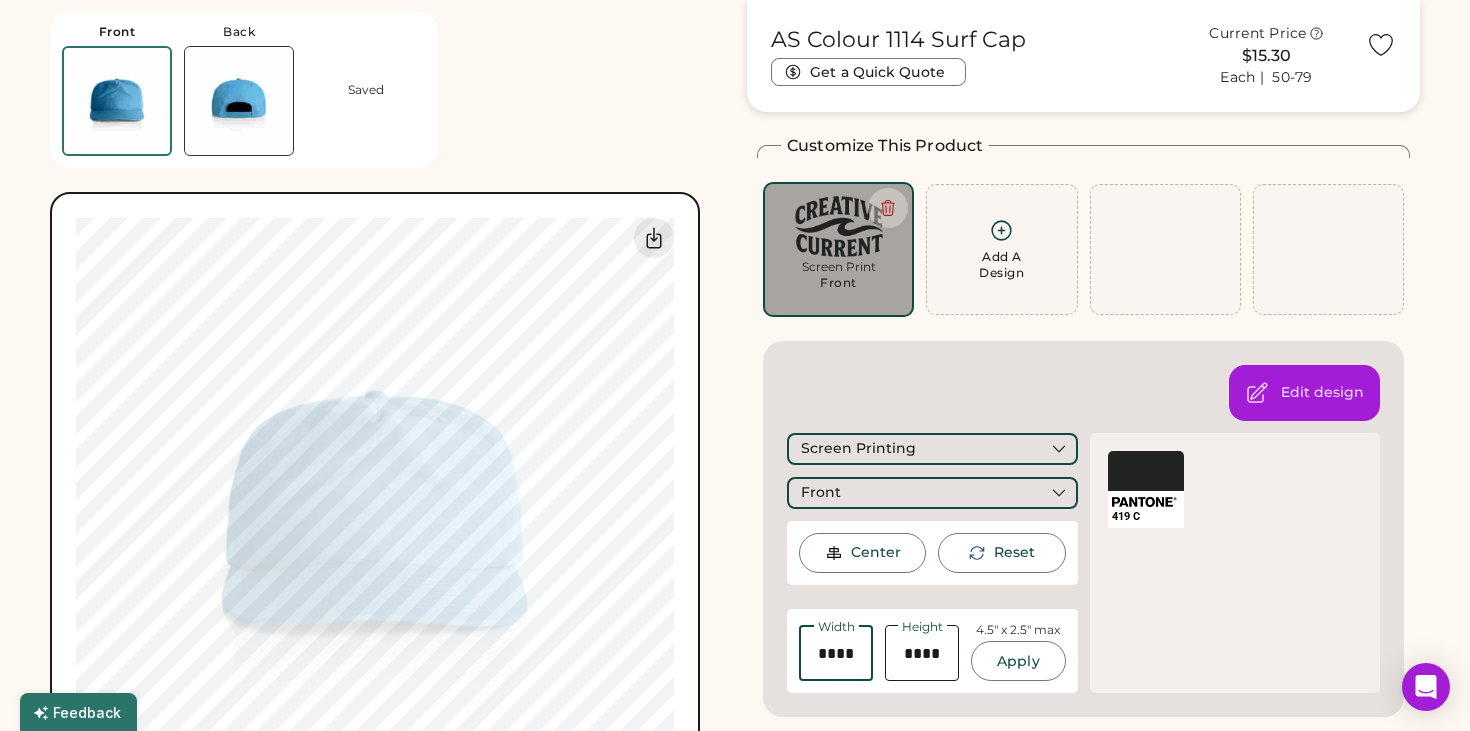 click at bounding box center [836, 653] 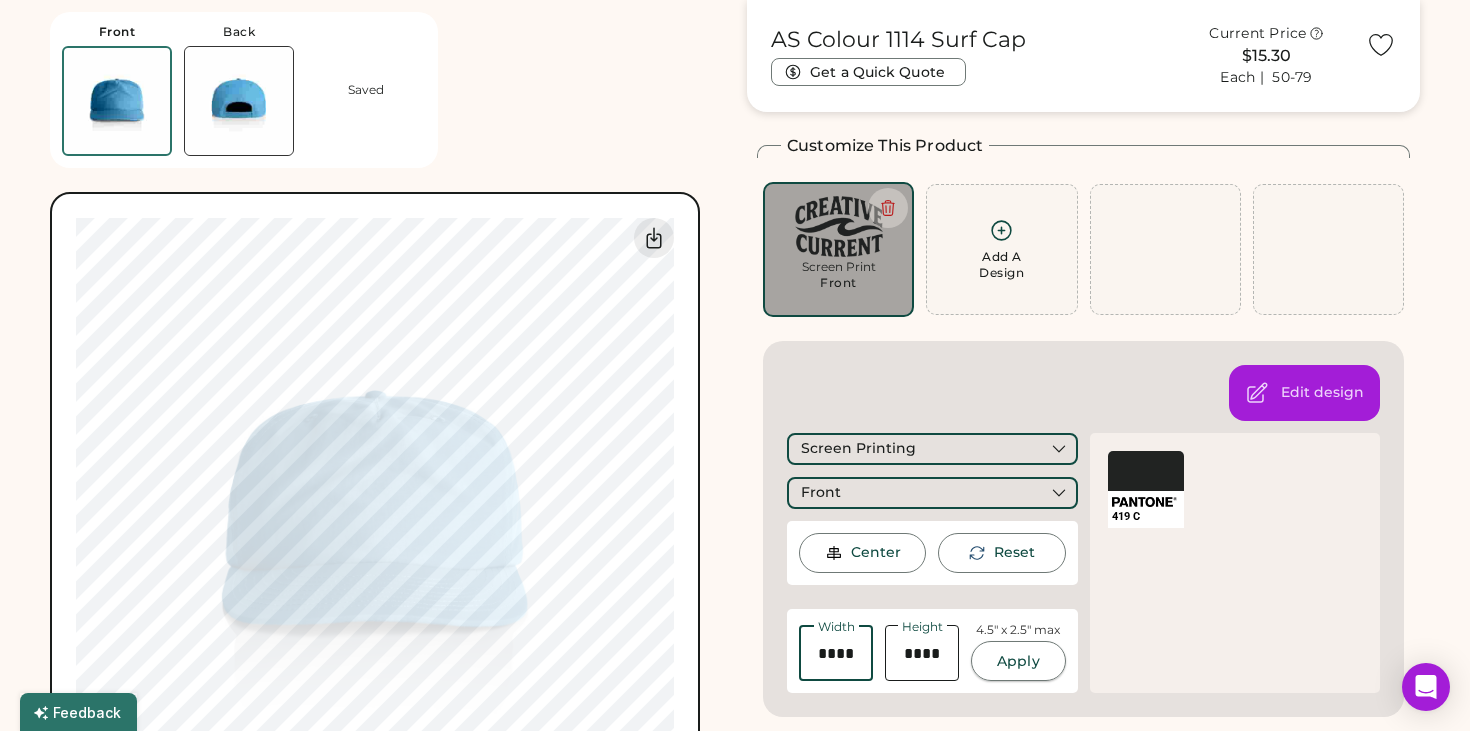click on "Apply" at bounding box center (1018, 661) 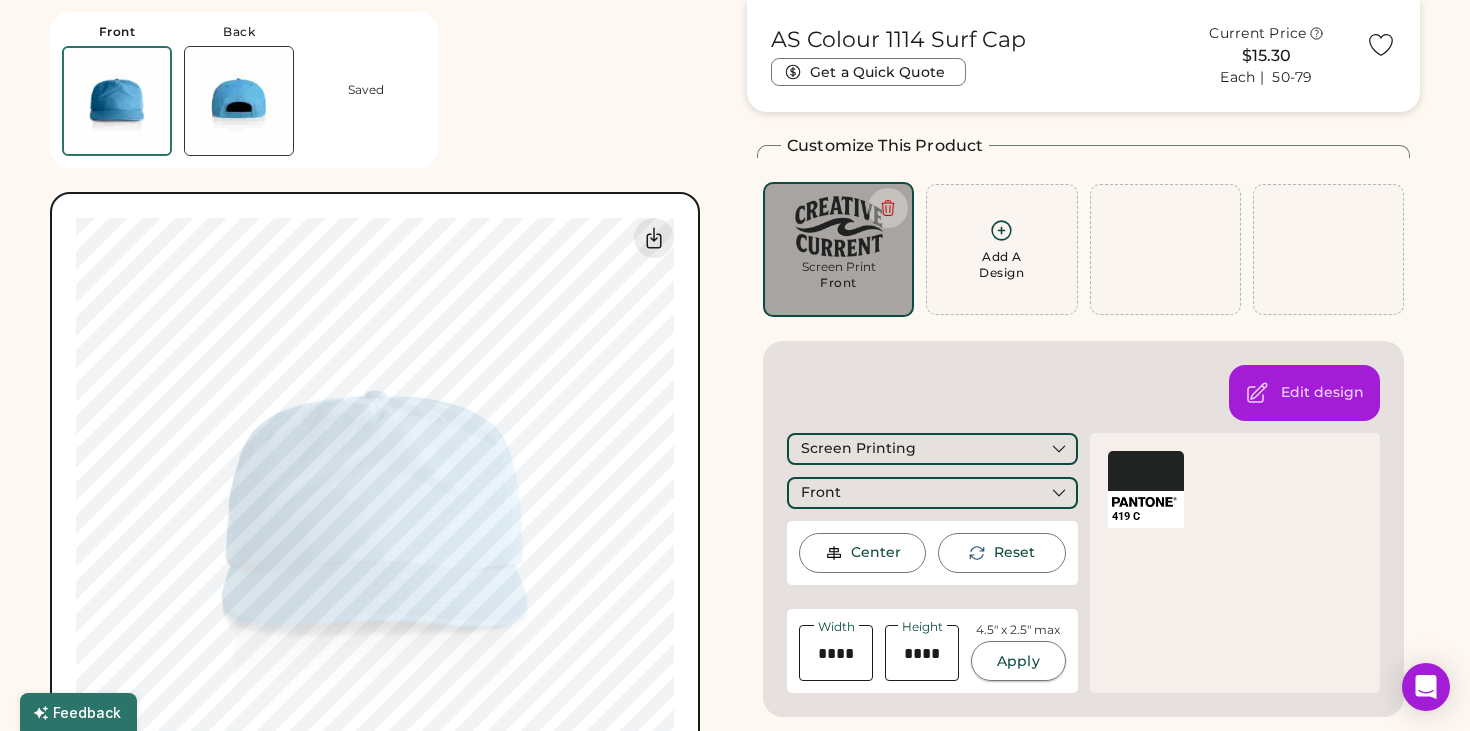 type on "****" 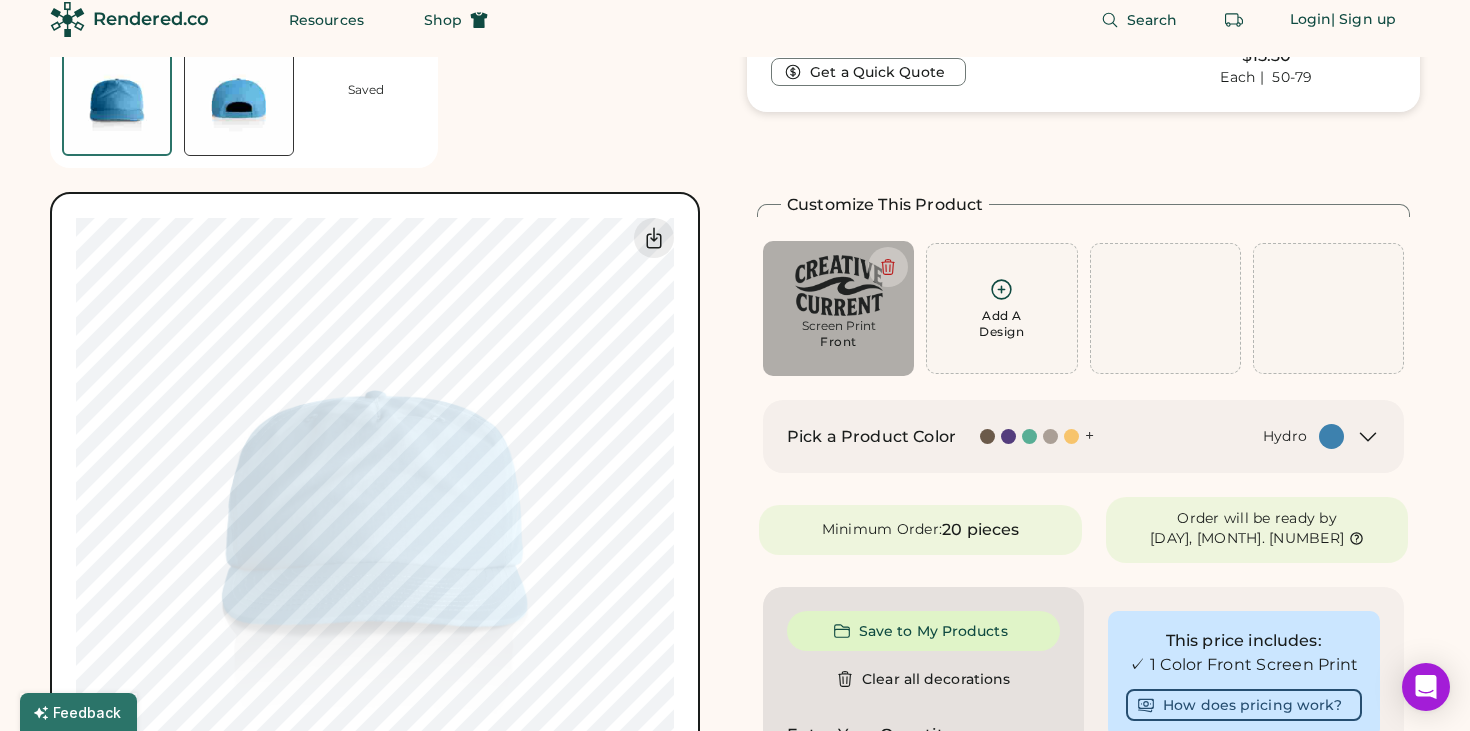 scroll, scrollTop: 0, scrollLeft: 0, axis: both 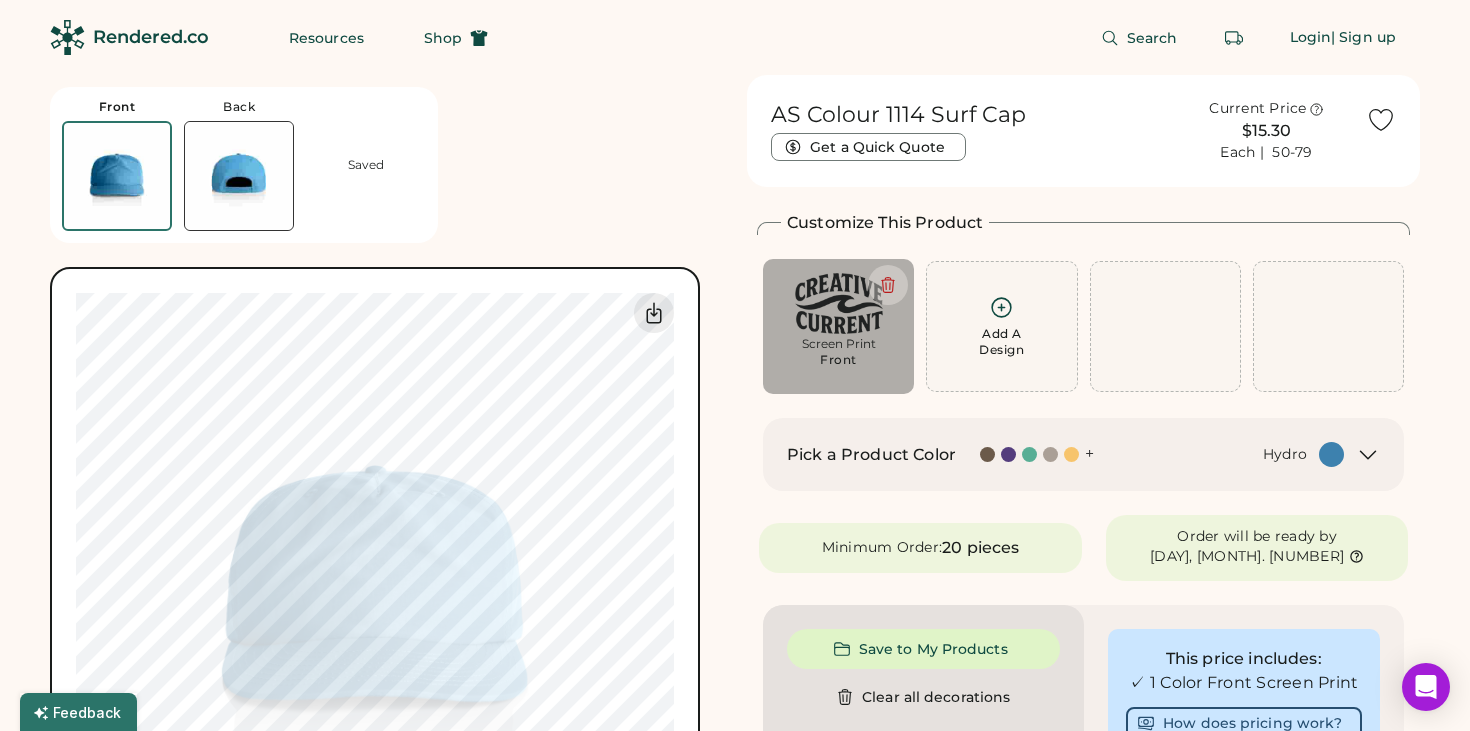 click at bounding box center [990, 454] 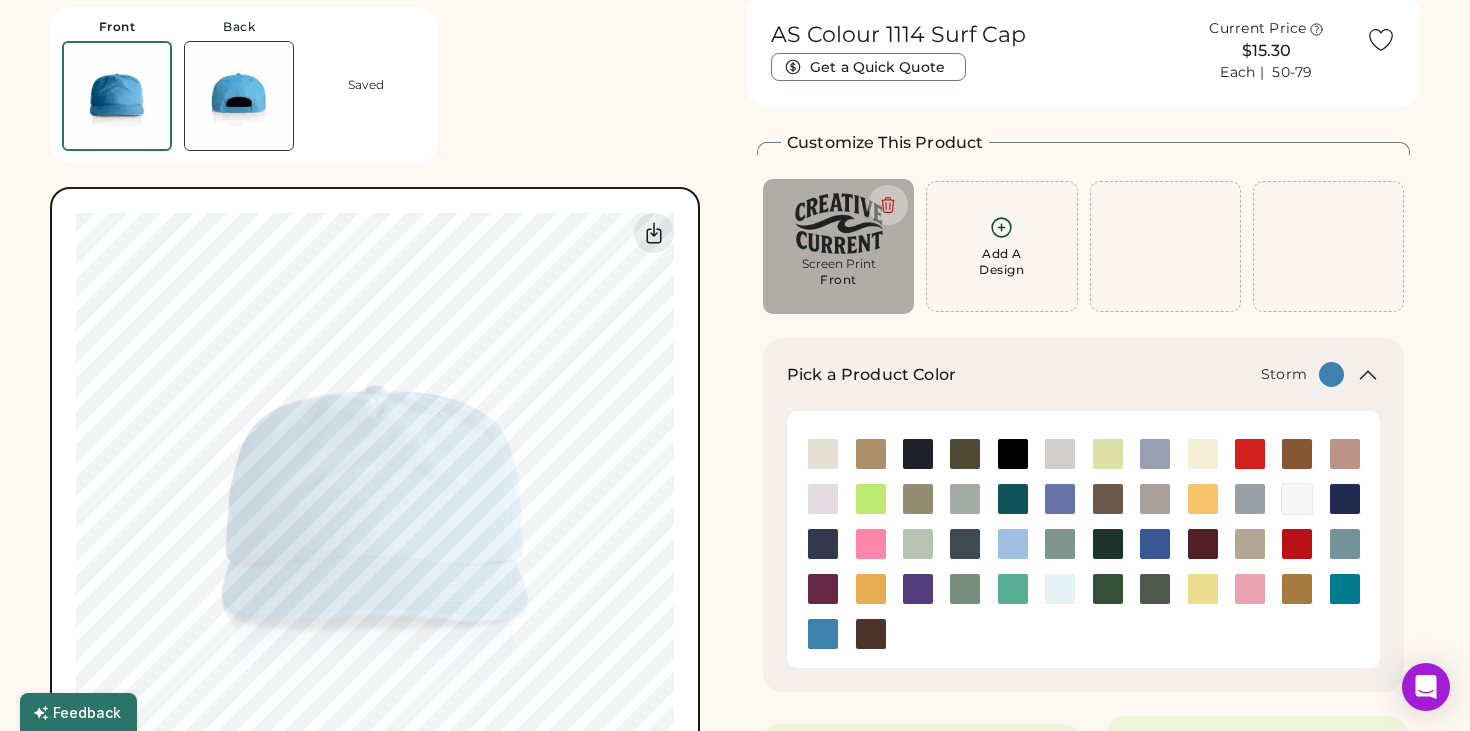 scroll, scrollTop: 113, scrollLeft: 0, axis: vertical 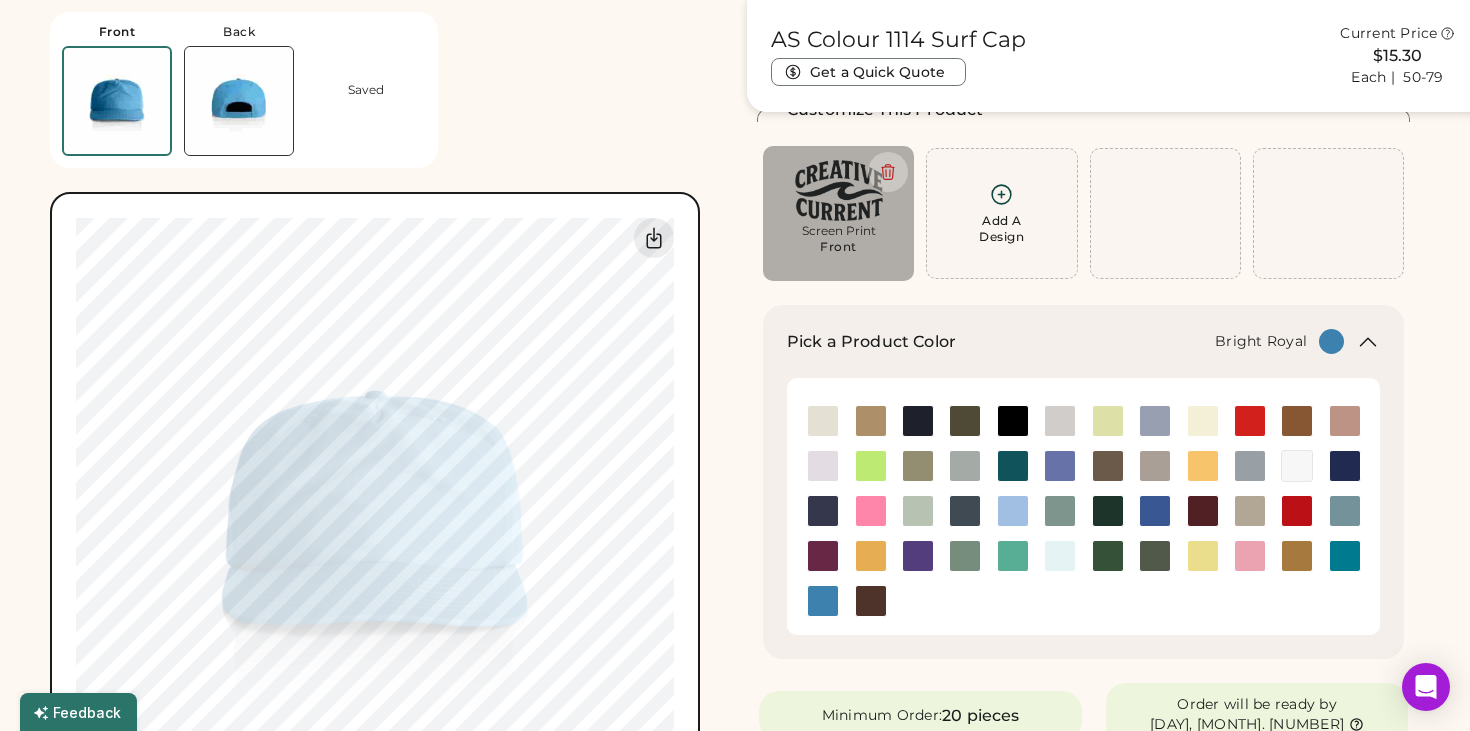 click at bounding box center (1155, 511) 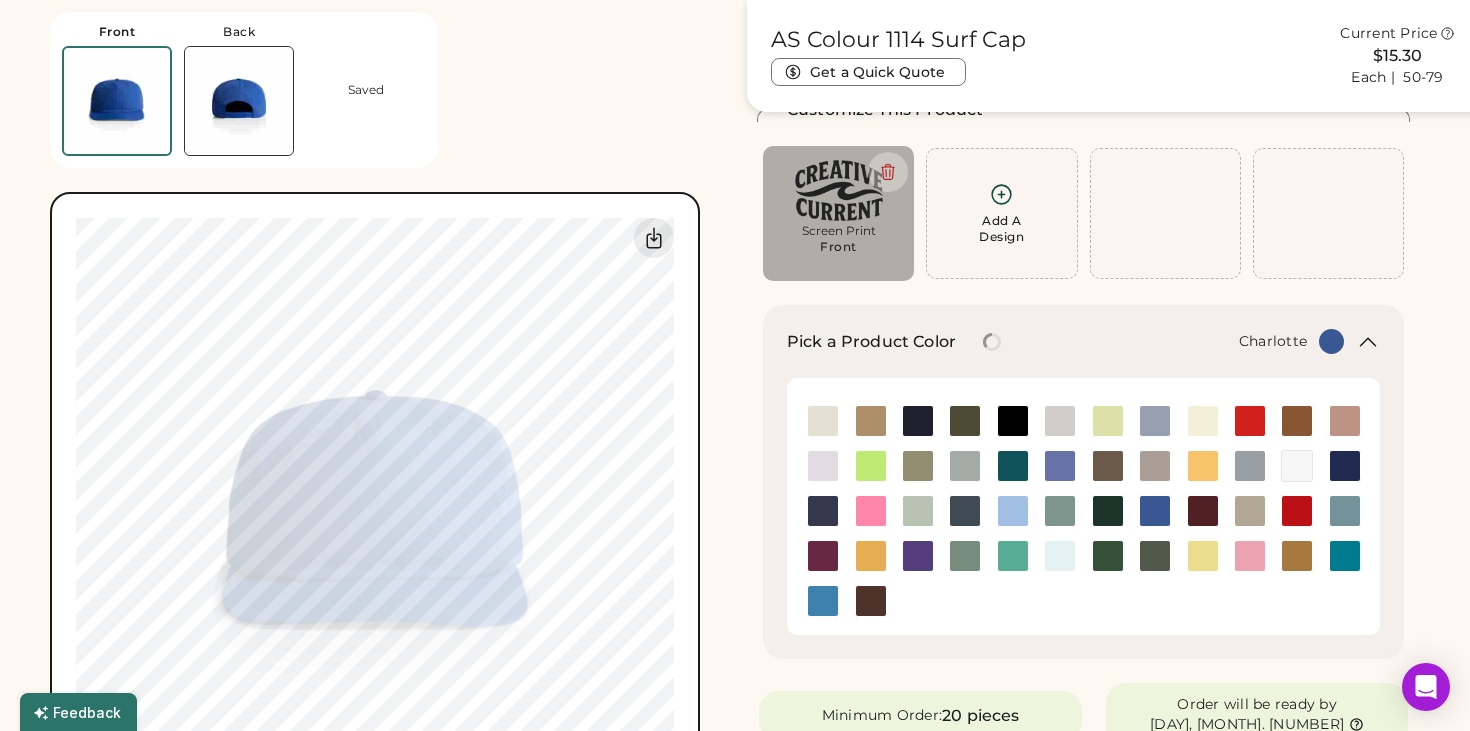 click at bounding box center [1345, 556] 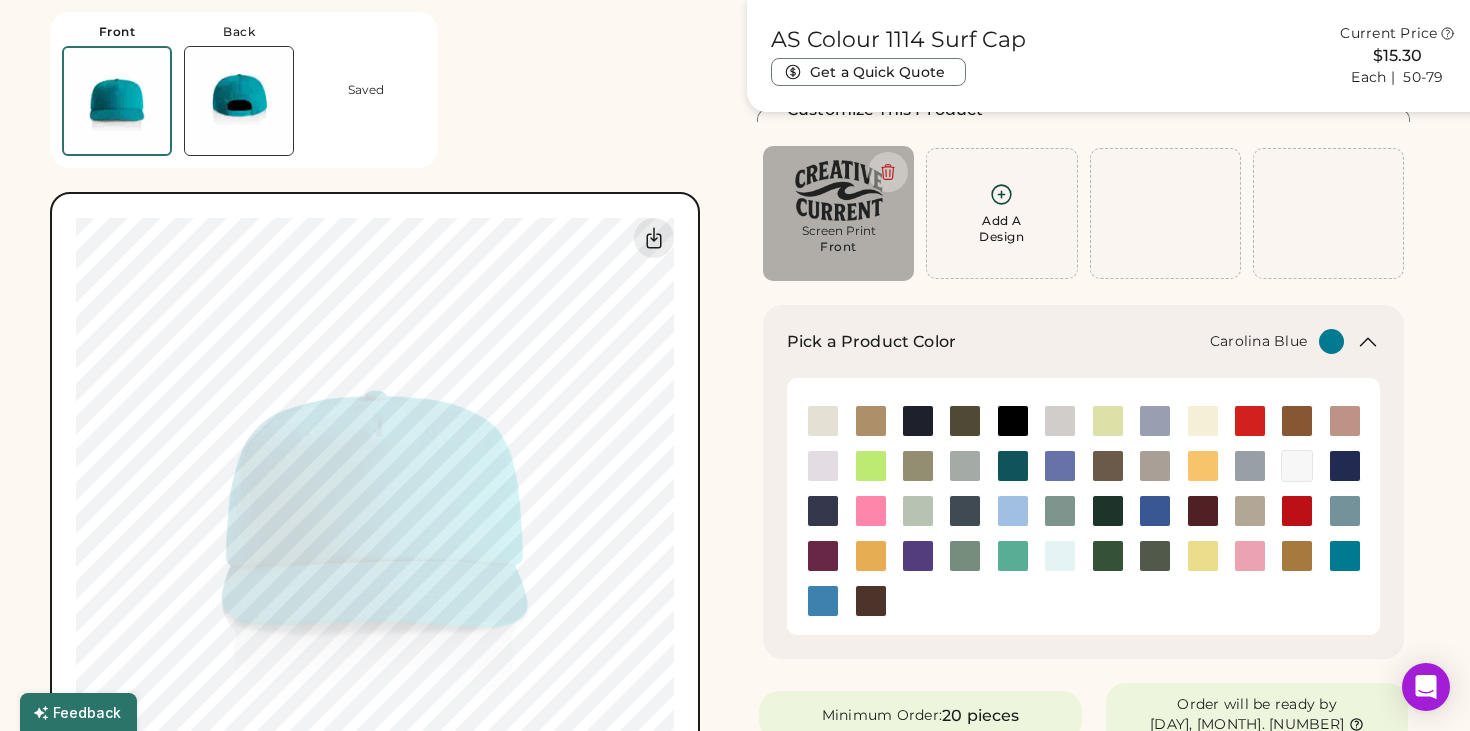 click at bounding box center [1013, 511] 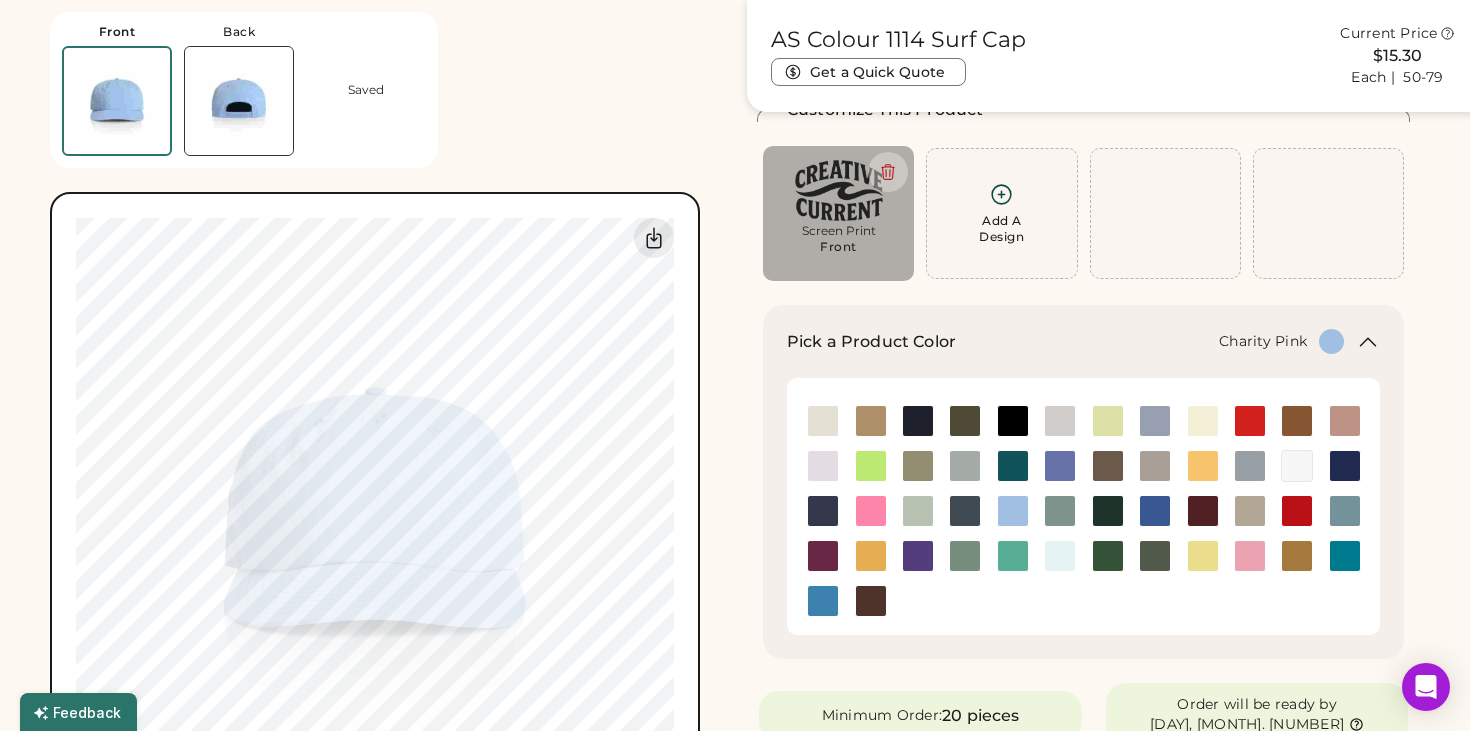 click at bounding box center (871, 511) 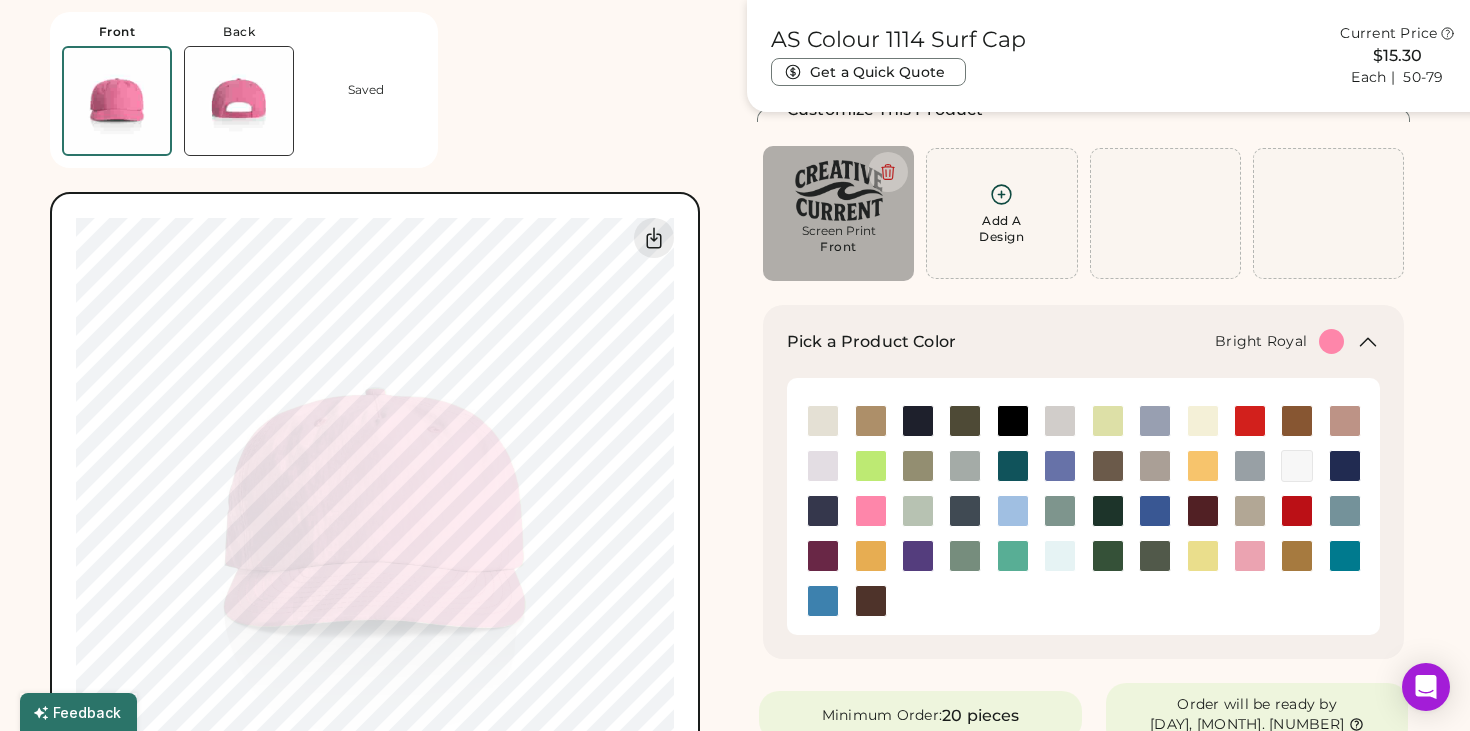 click at bounding box center [1155, 511] 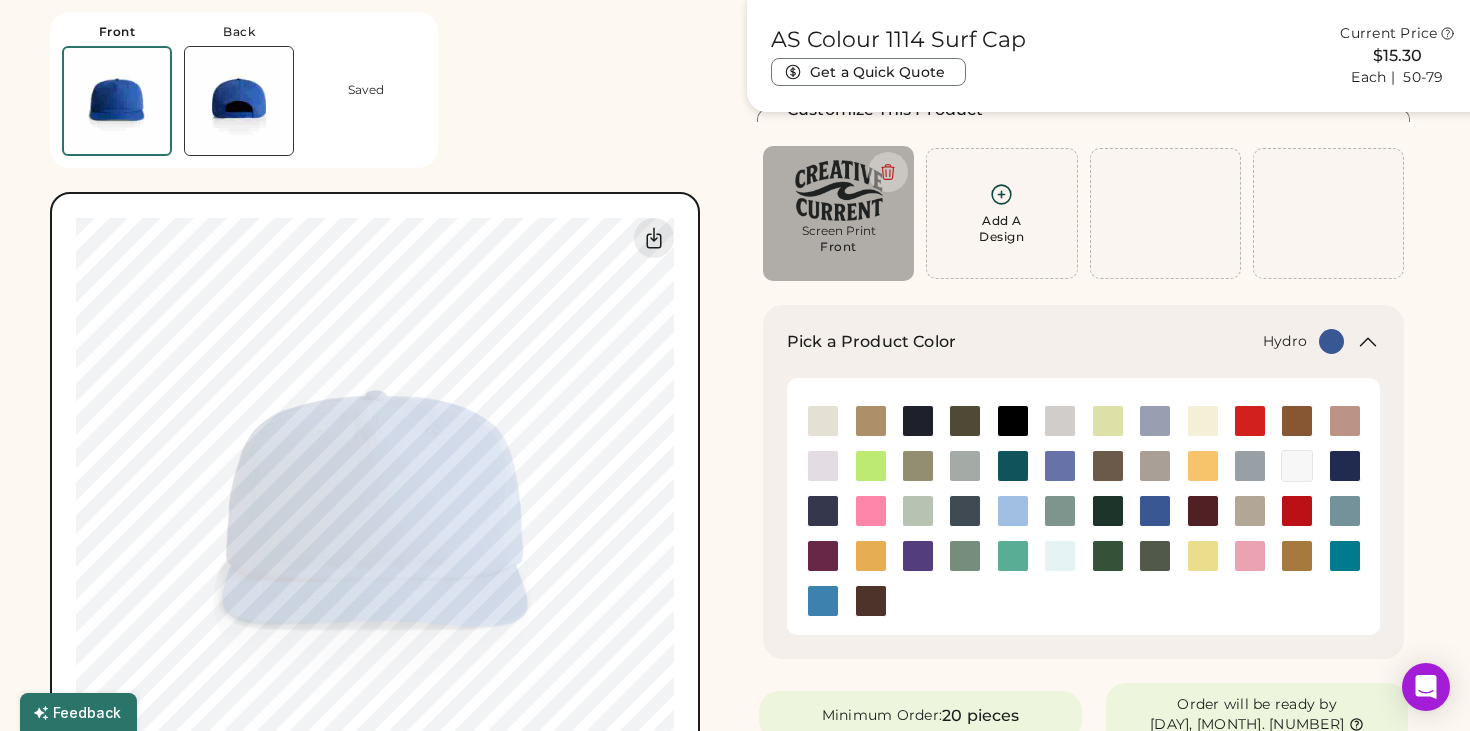 click at bounding box center (823, 601) 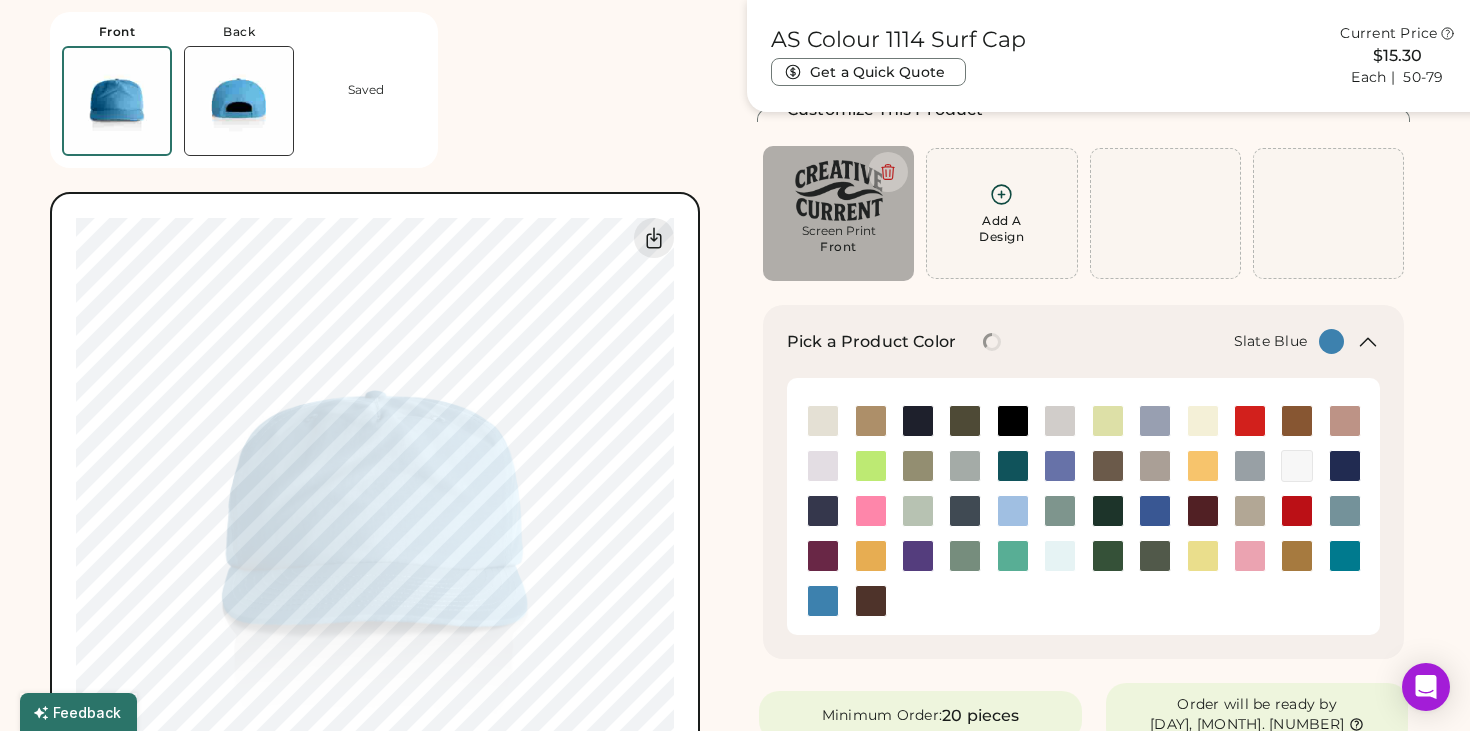 click at bounding box center [1345, 511] 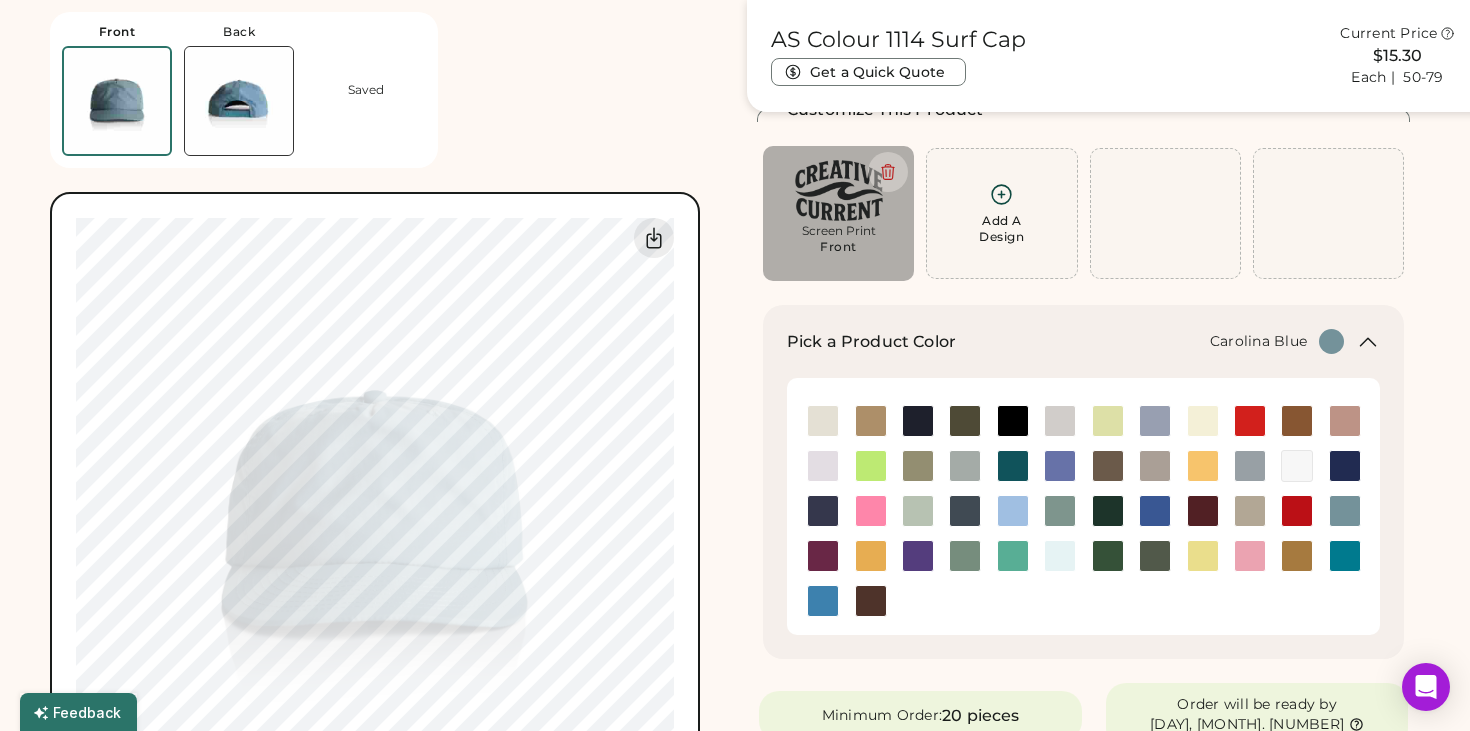 click at bounding box center [1013, 511] 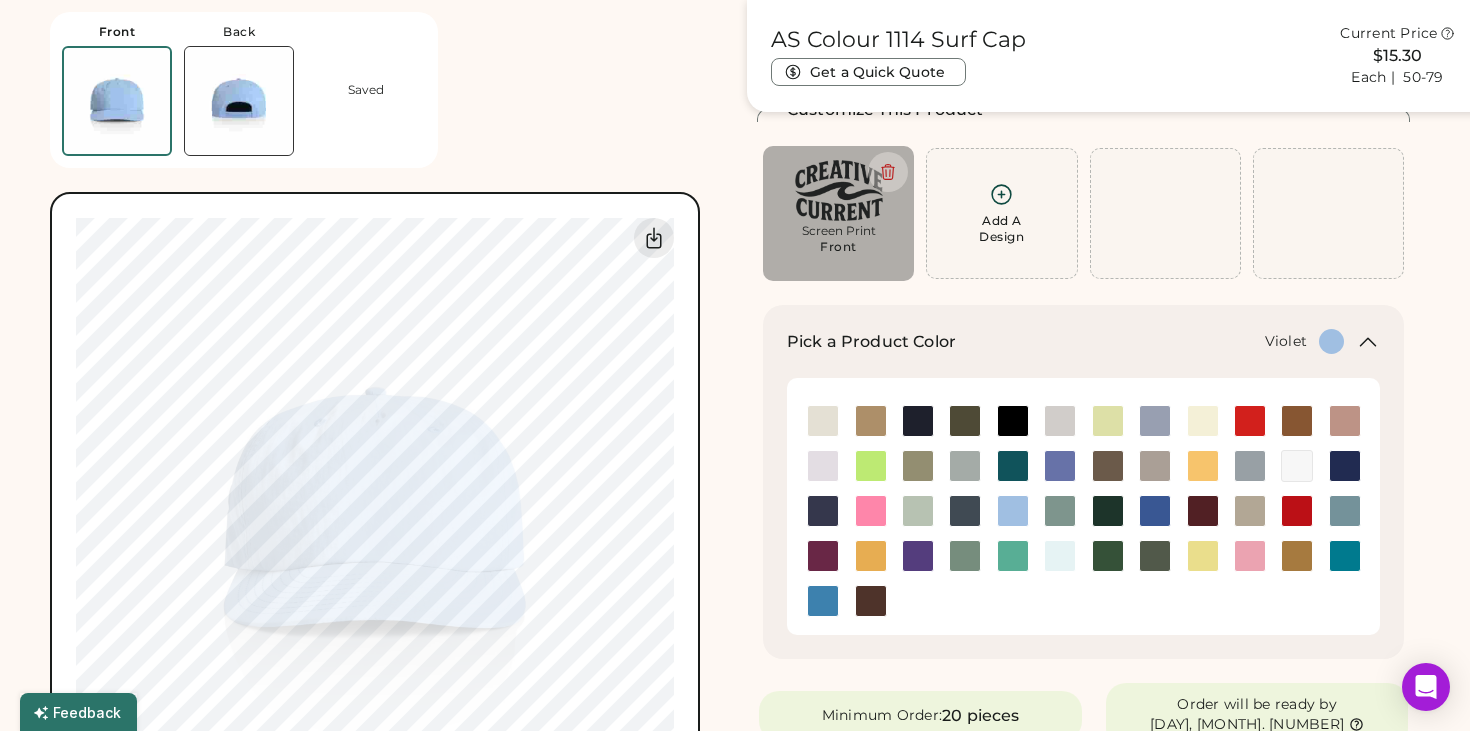 click at bounding box center [918, 556] 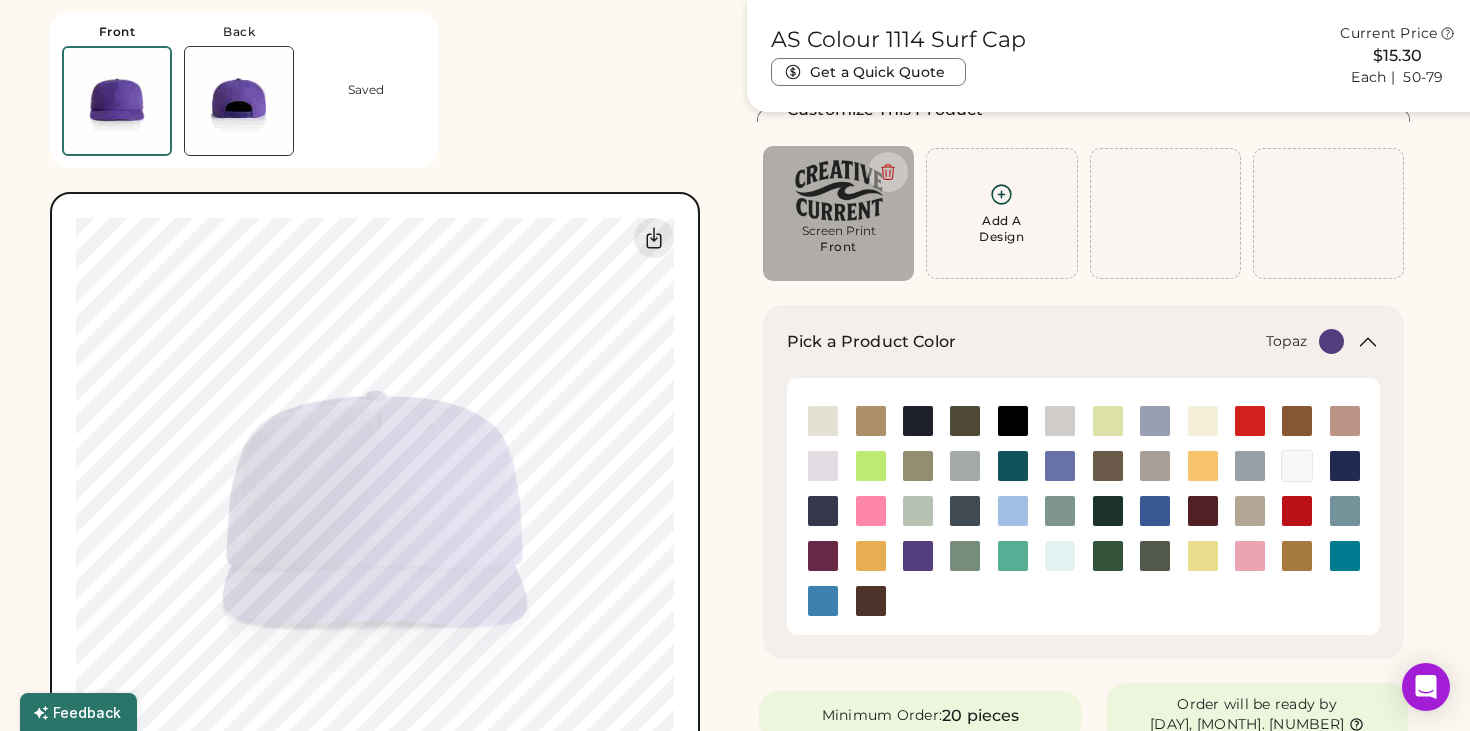 click at bounding box center (1013, 556) 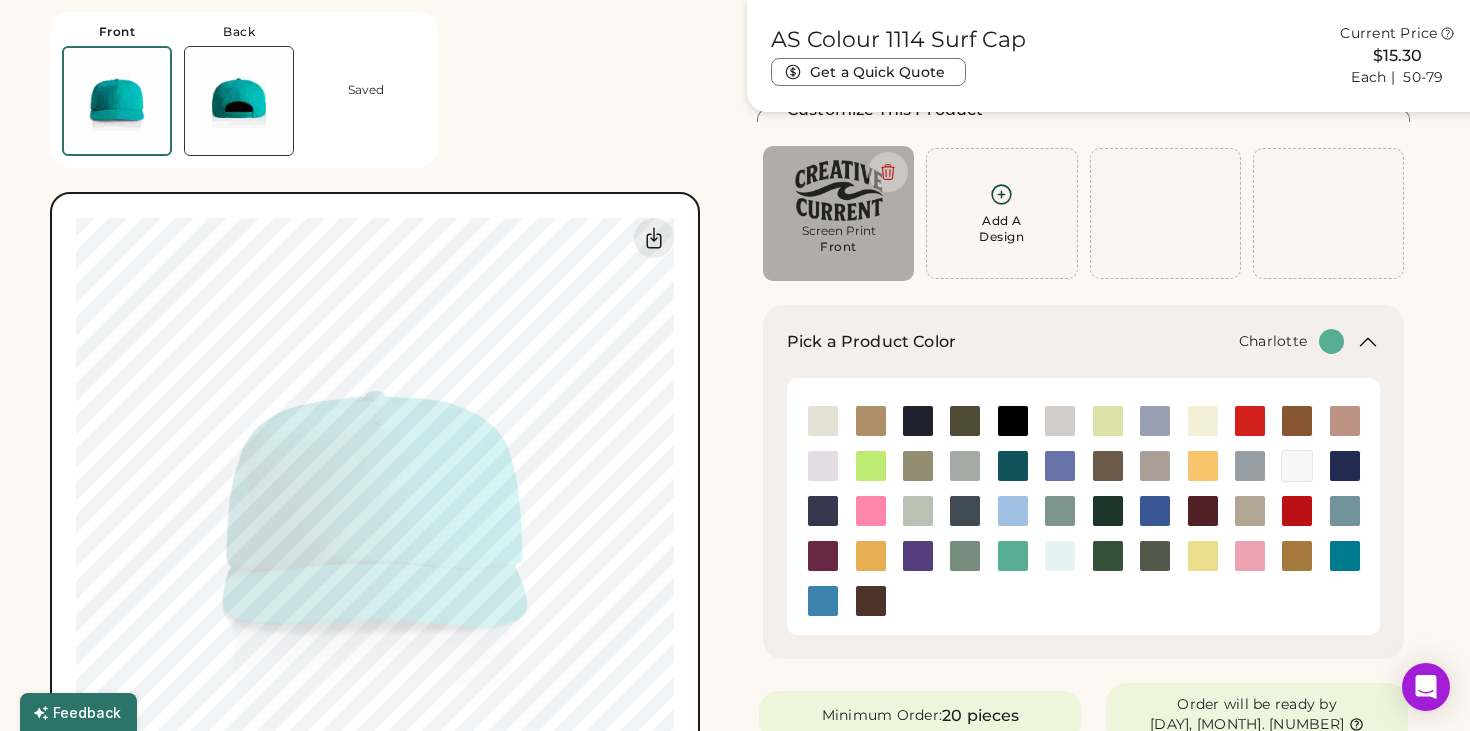 click at bounding box center (1345, 556) 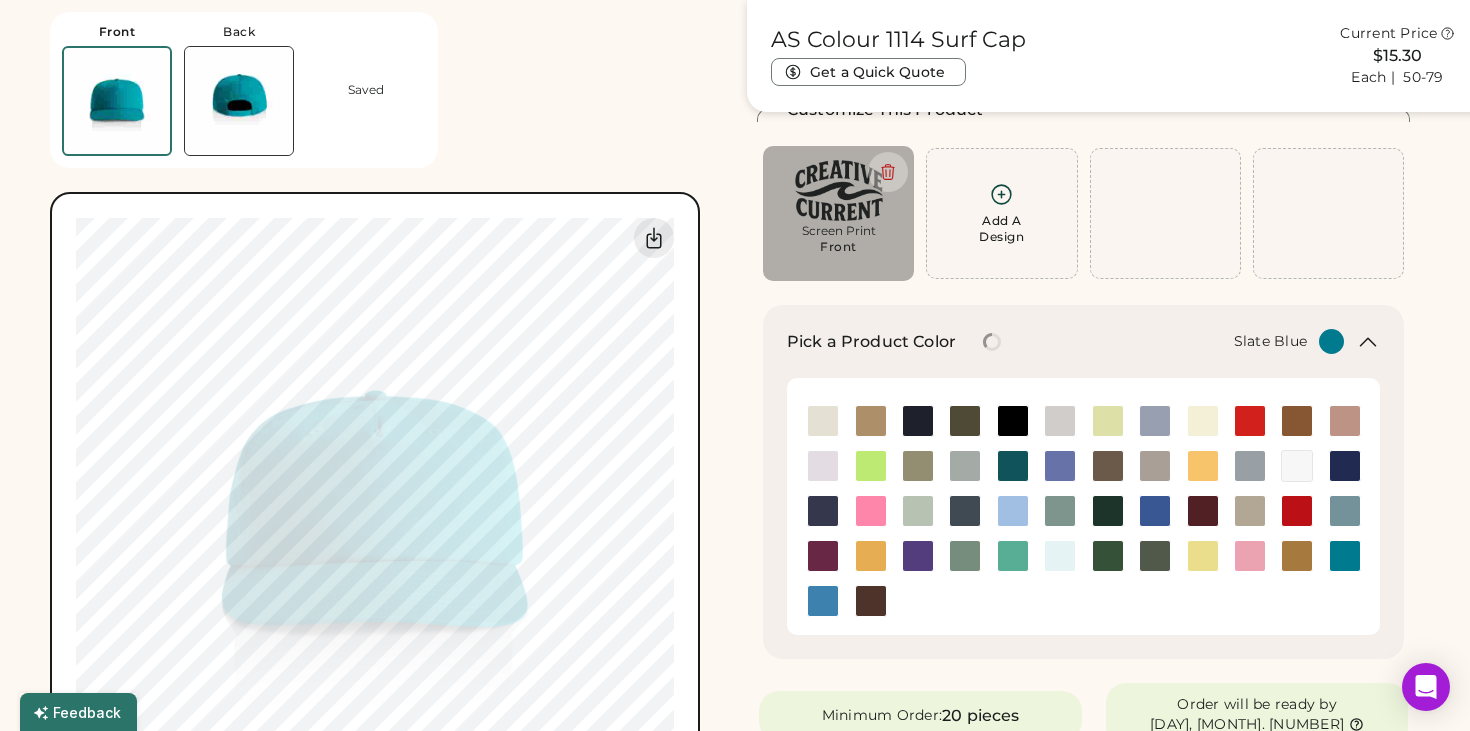 click at bounding box center [1345, 511] 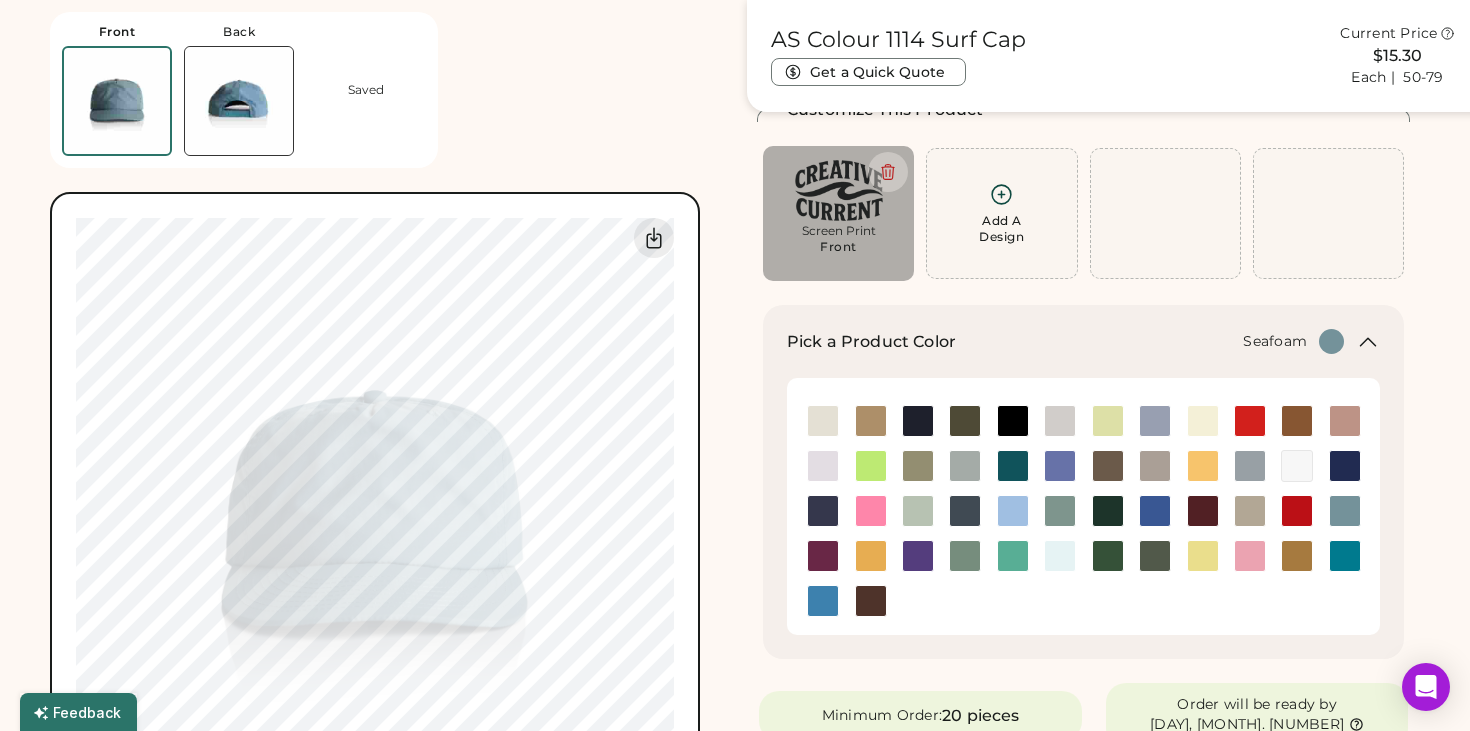 click at bounding box center (1060, 556) 